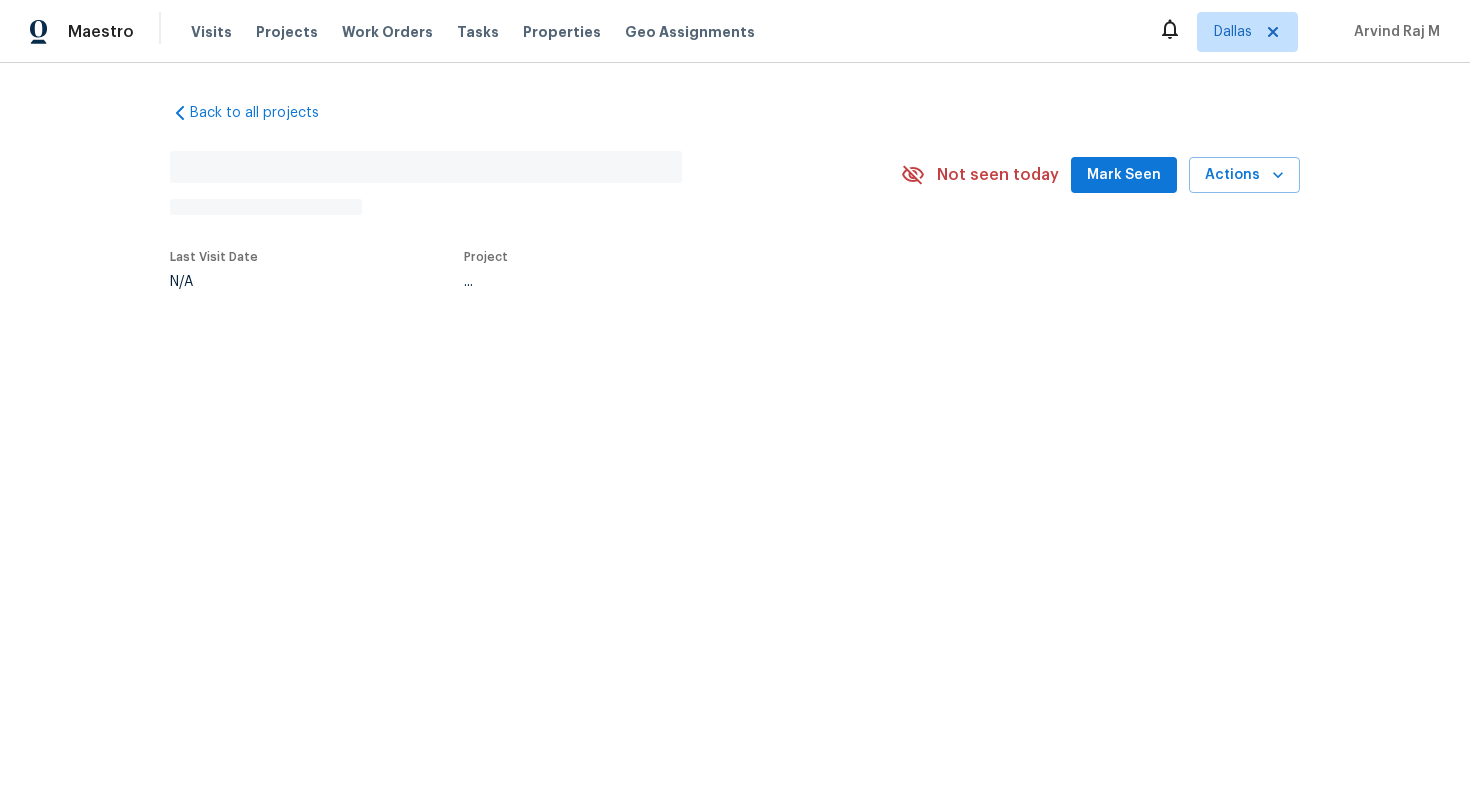 scroll, scrollTop: 0, scrollLeft: 0, axis: both 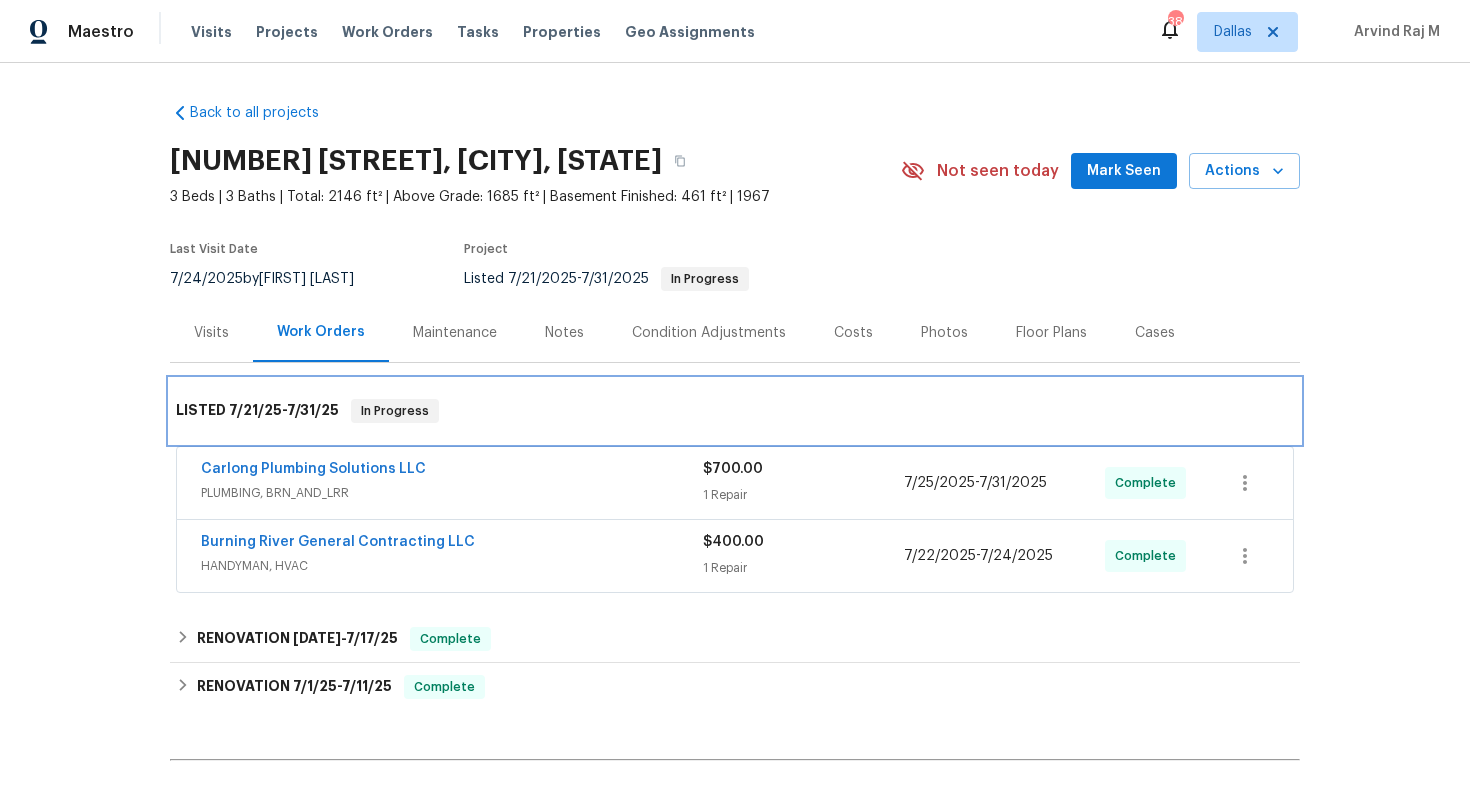 click on "7/21/25" at bounding box center (255, 410) 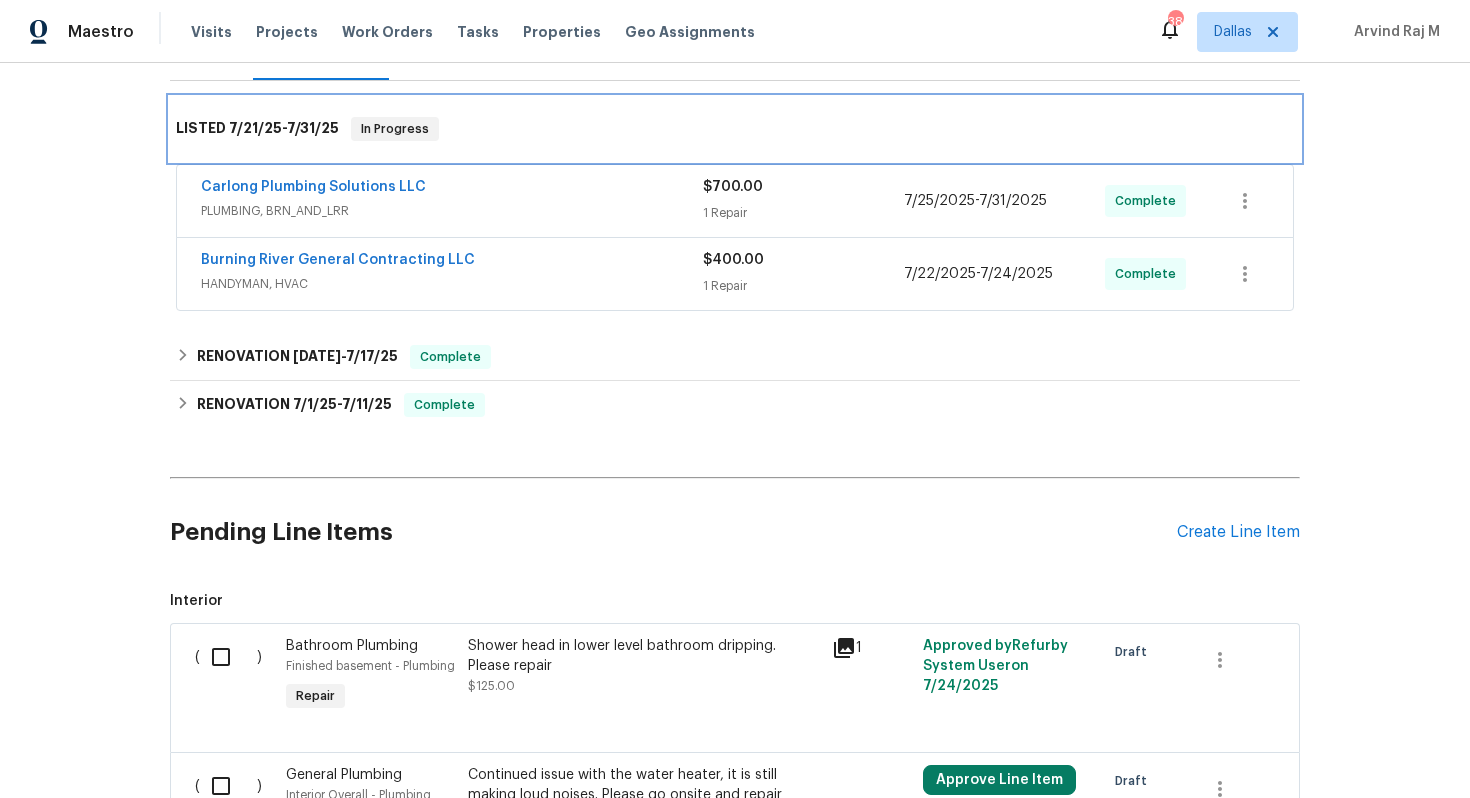 scroll, scrollTop: 503, scrollLeft: 0, axis: vertical 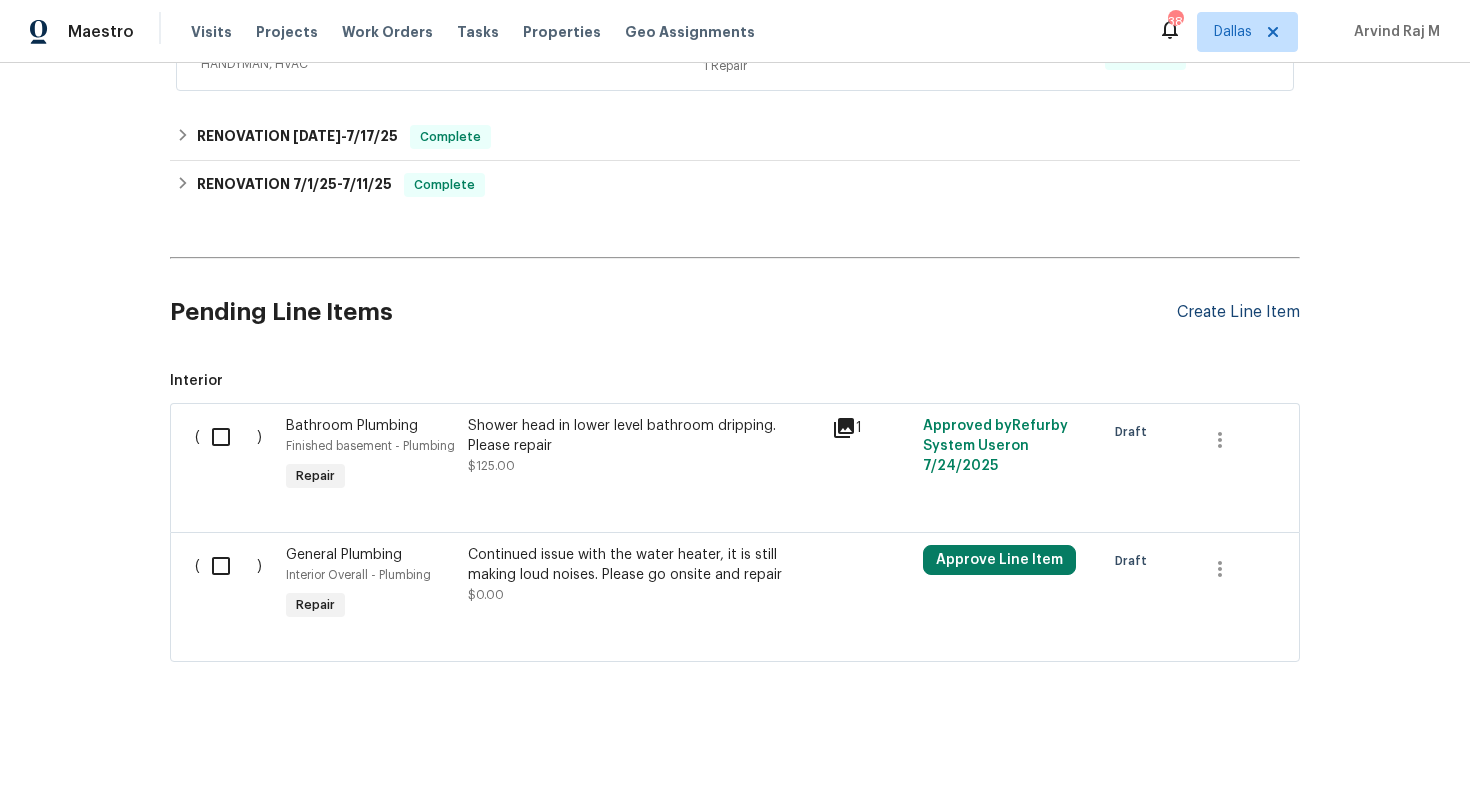 click on "Create Line Item" at bounding box center [1238, 312] 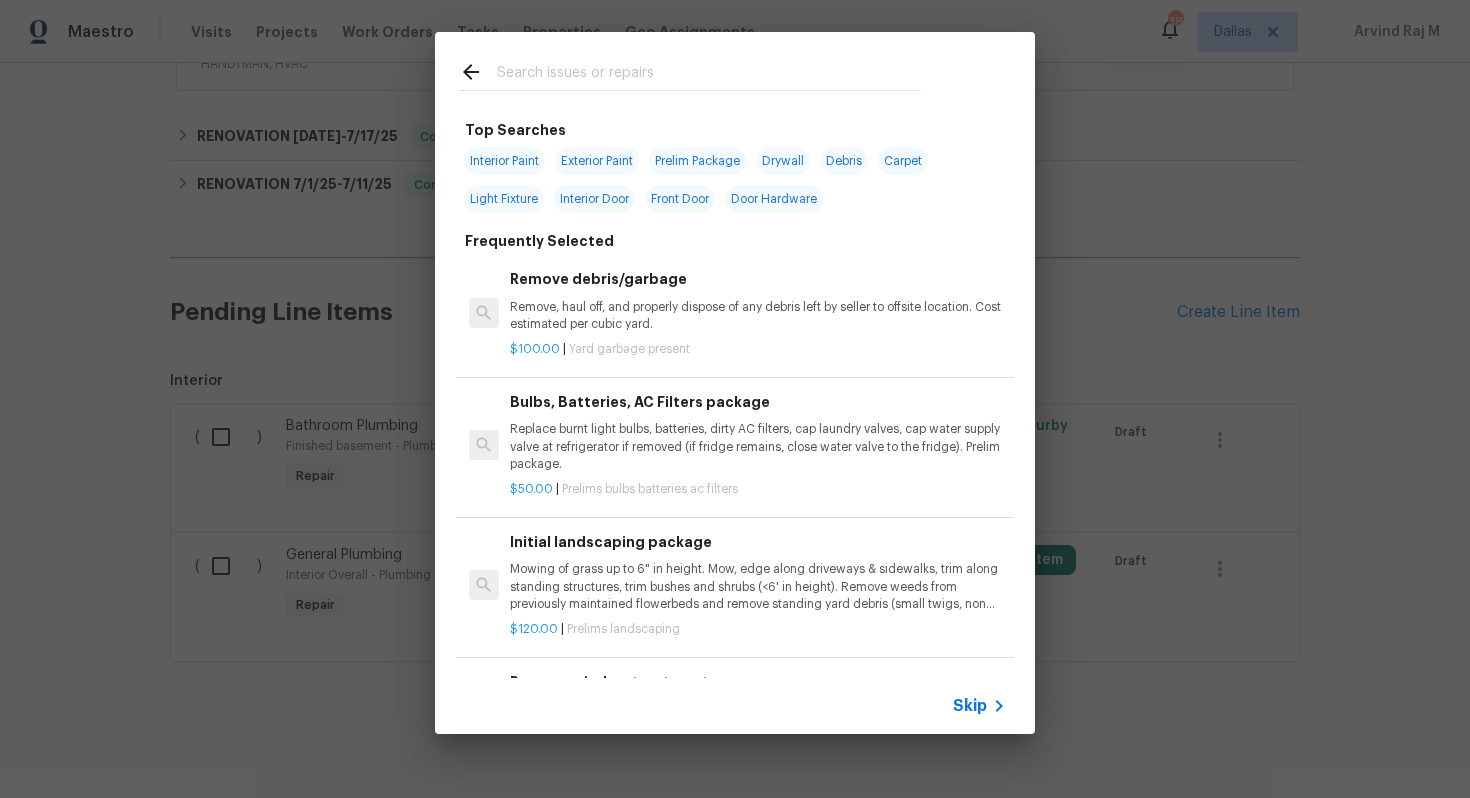 click at bounding box center [690, 75] 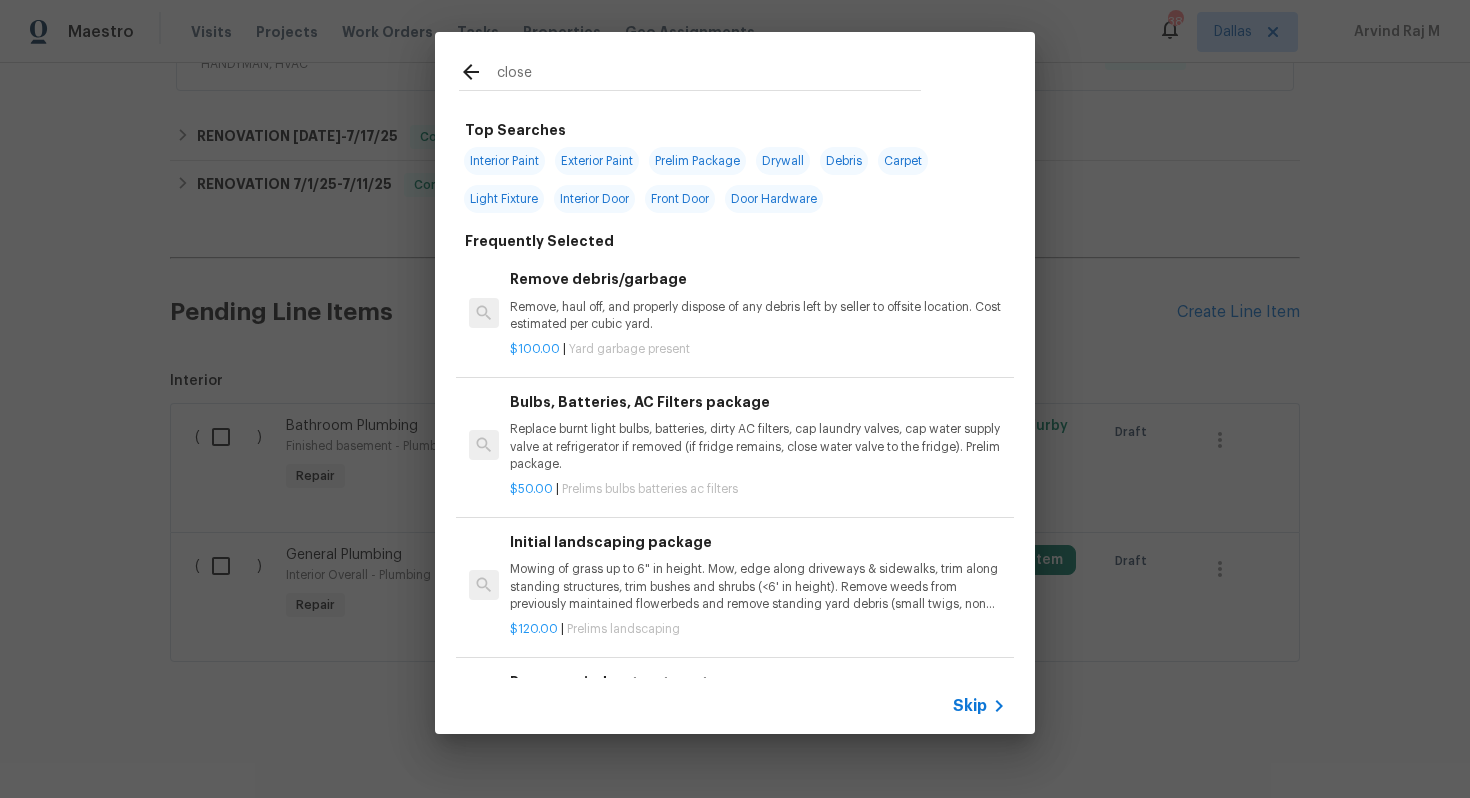 type on "closet" 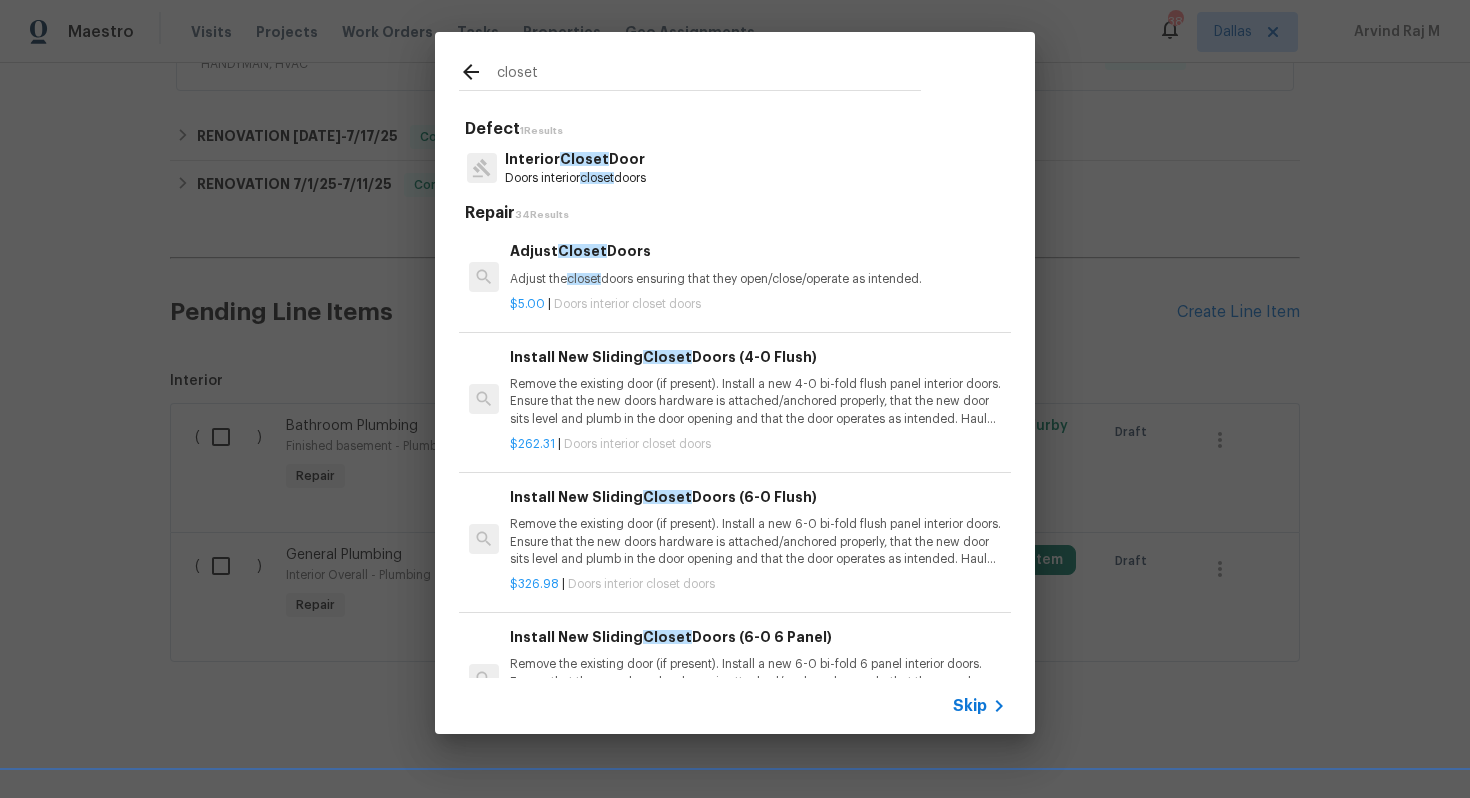 click on "Interior  Closet  Door" at bounding box center (575, 159) 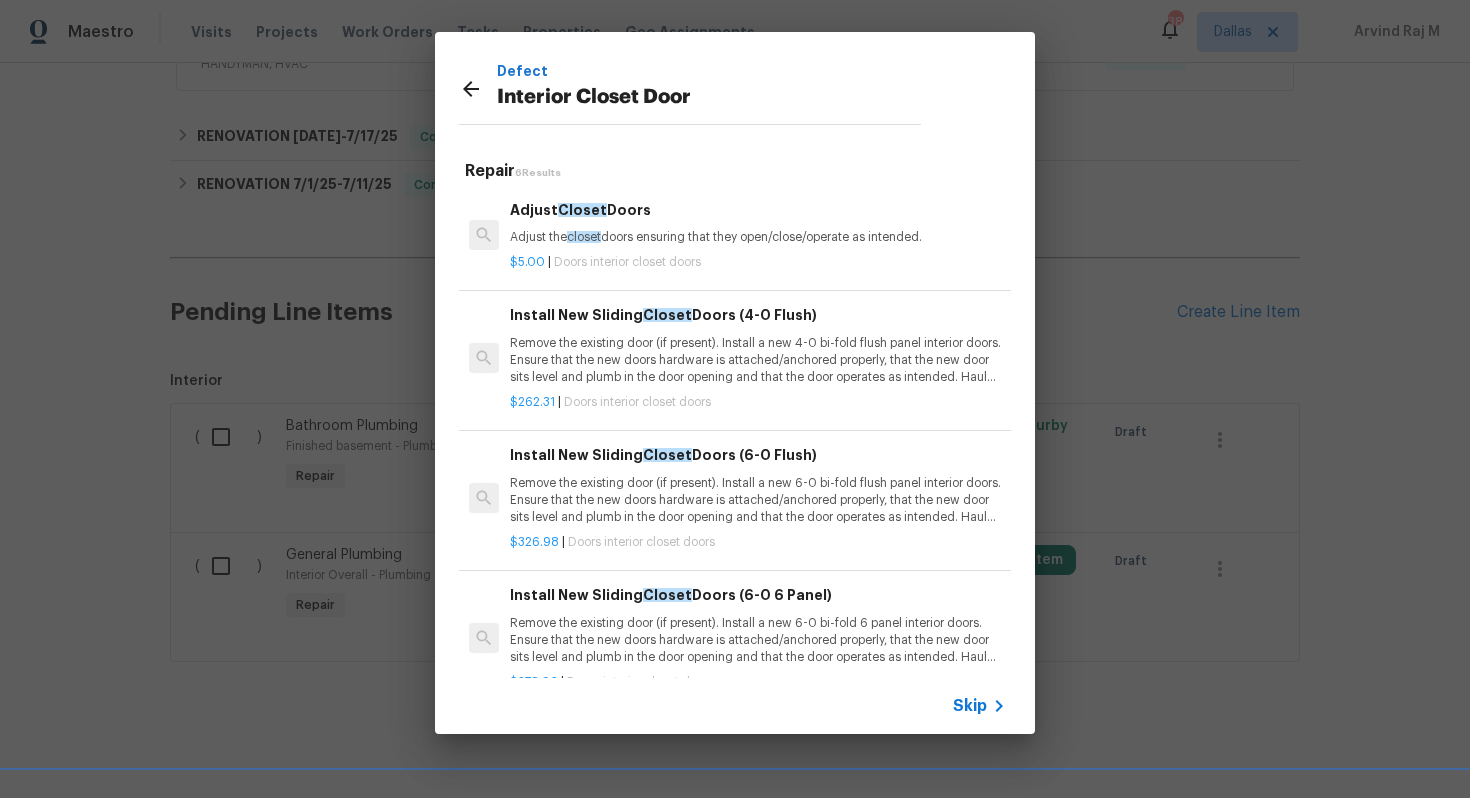 click on "Closet" at bounding box center [582, 210] 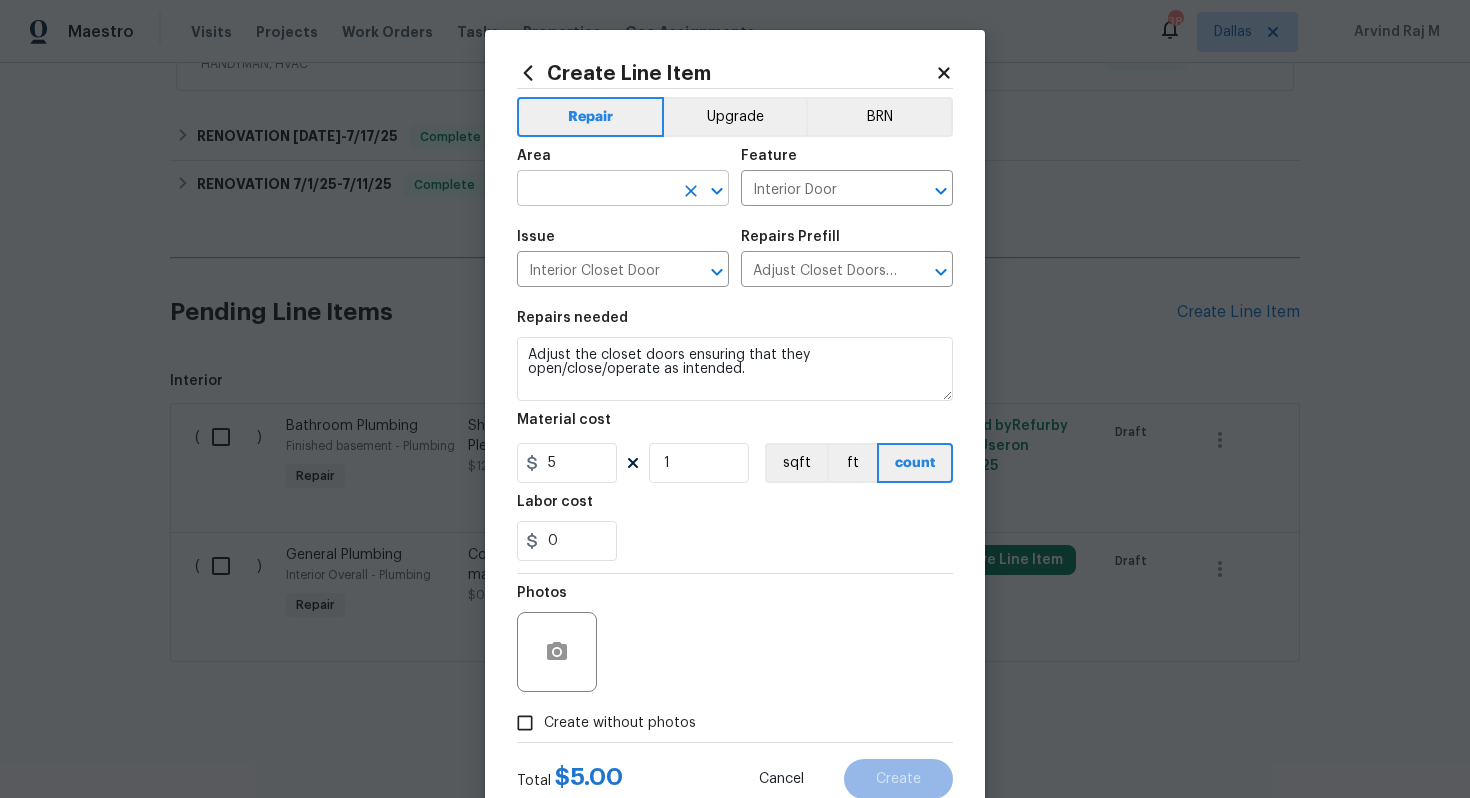 click at bounding box center (595, 190) 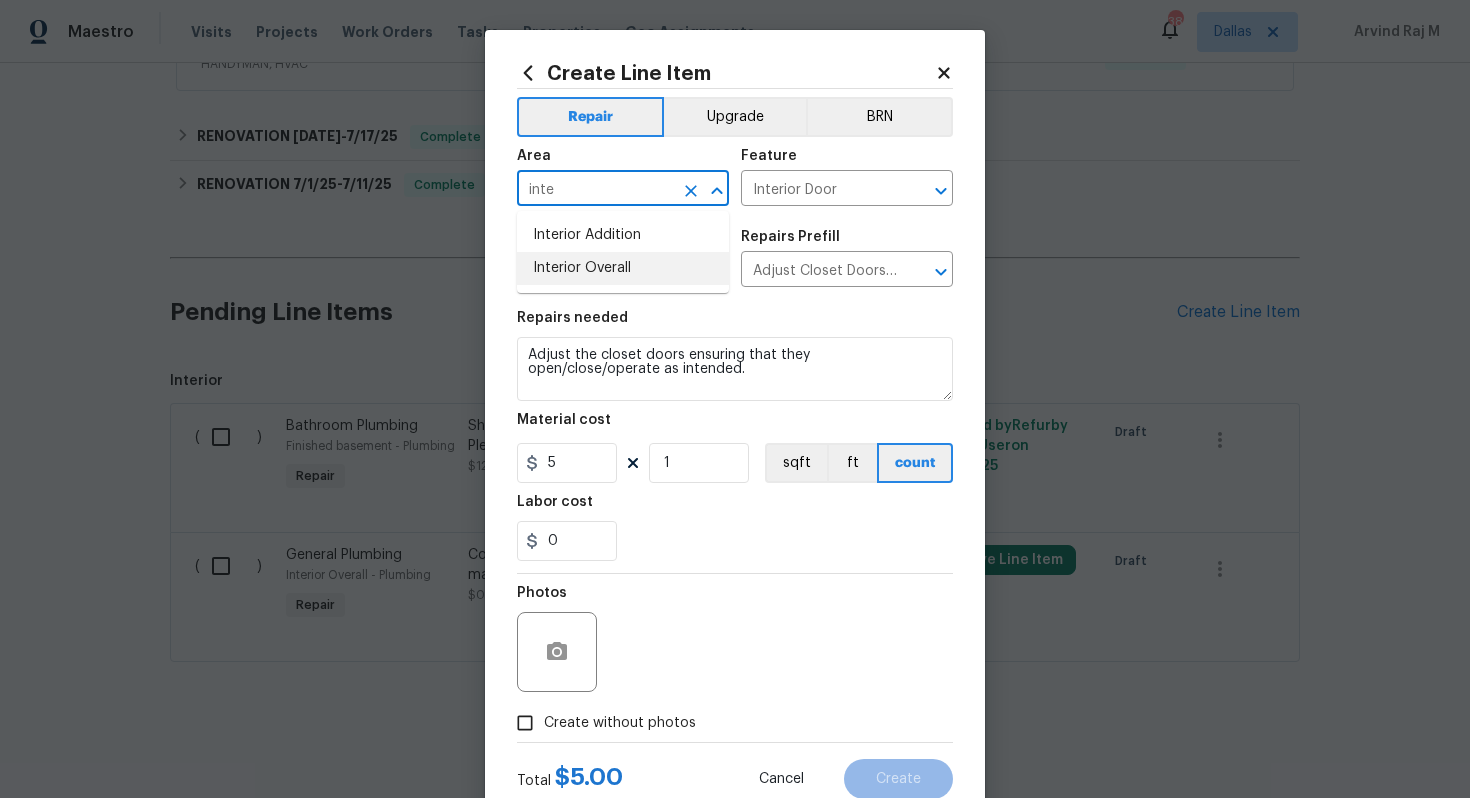 click on "Interior Overall" at bounding box center [623, 268] 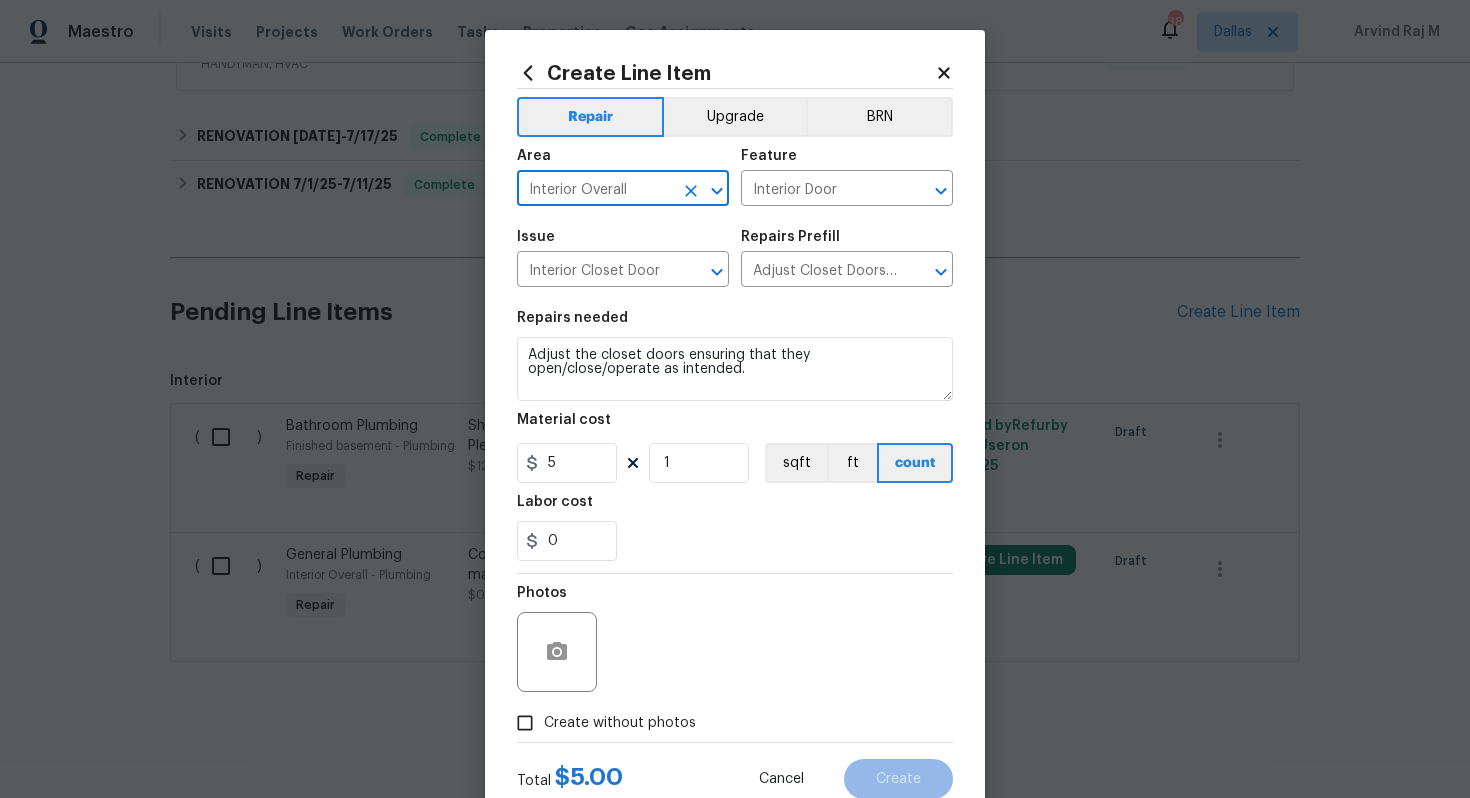 type on "Interior Overall" 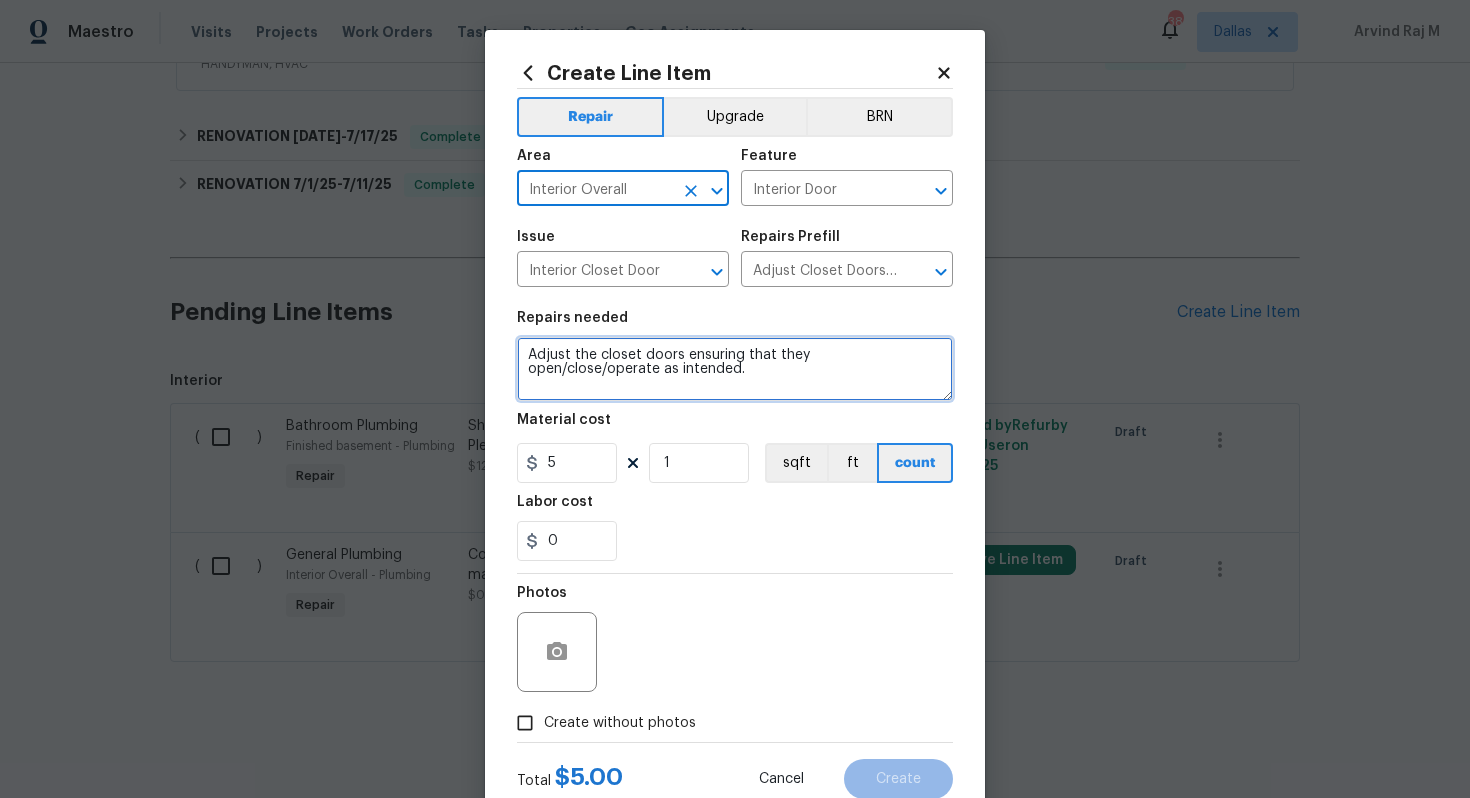 click on "Adjust the closet doors ensuring that they open/close/operate as intended." at bounding box center (735, 369) 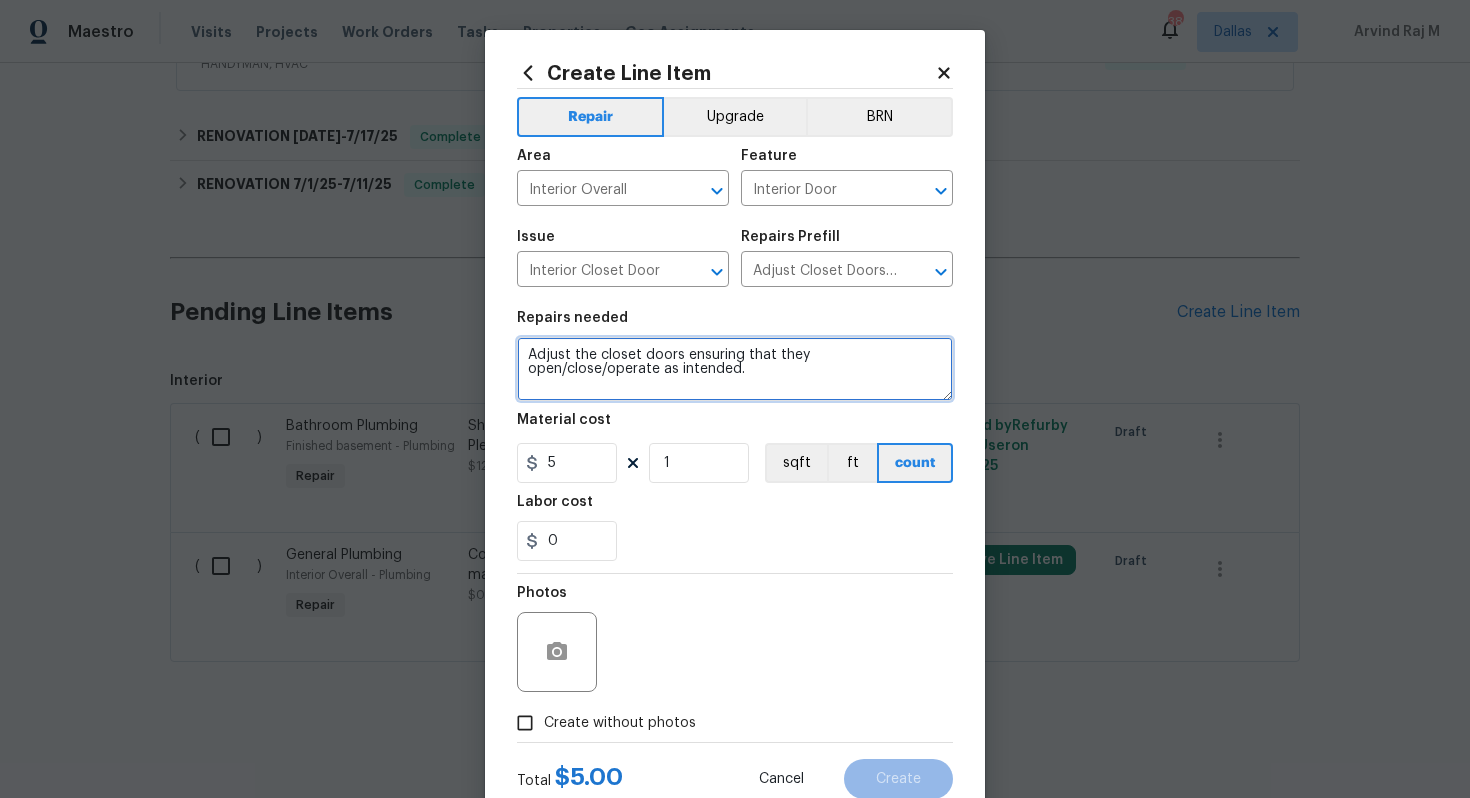 click on "Adjust the closet doors ensuring that they open/close/operate as intended." at bounding box center [735, 369] 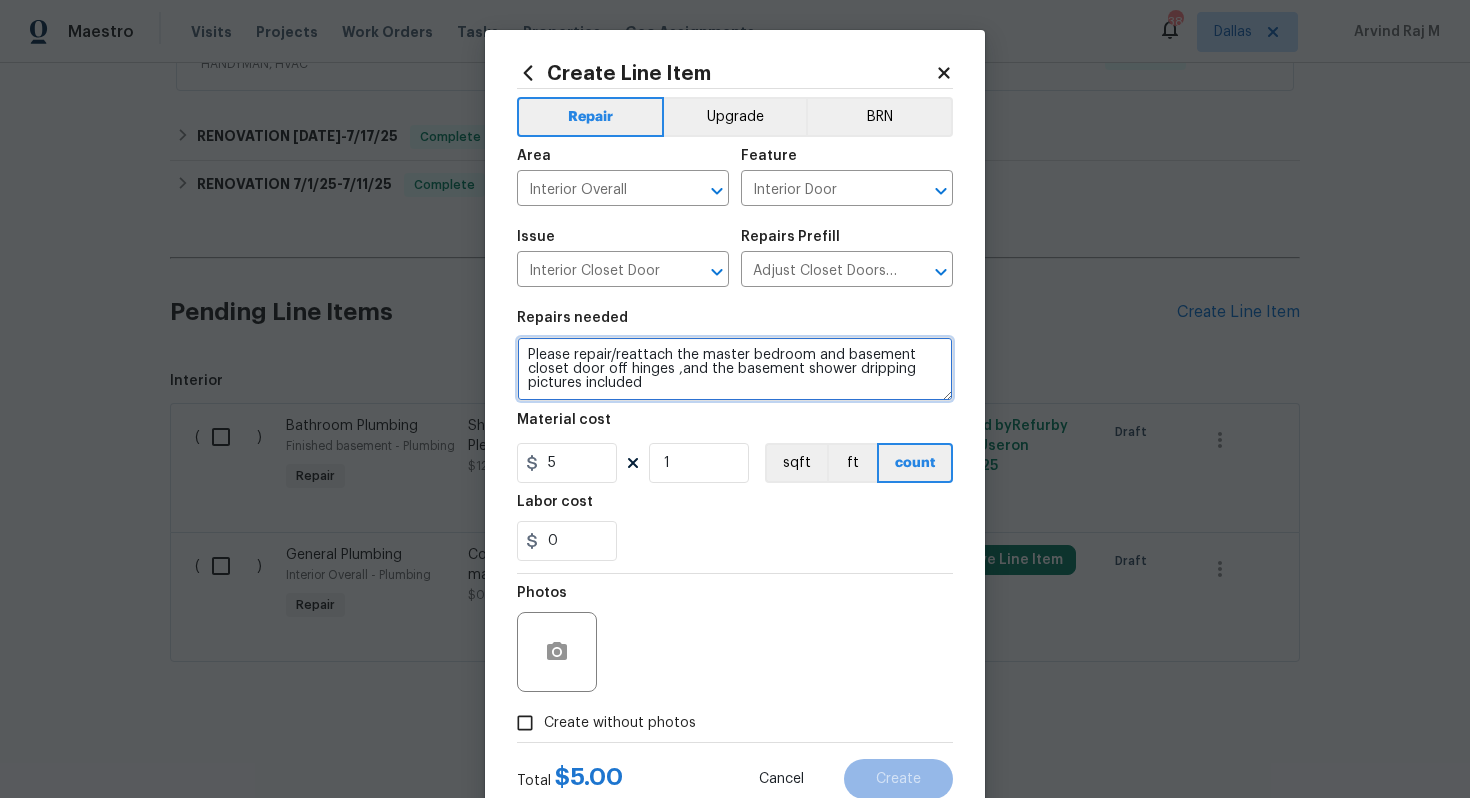 type on "Please repair/reattach the master bedroom and basement closet door off hinges ,and the basement shower dripping pictures included" 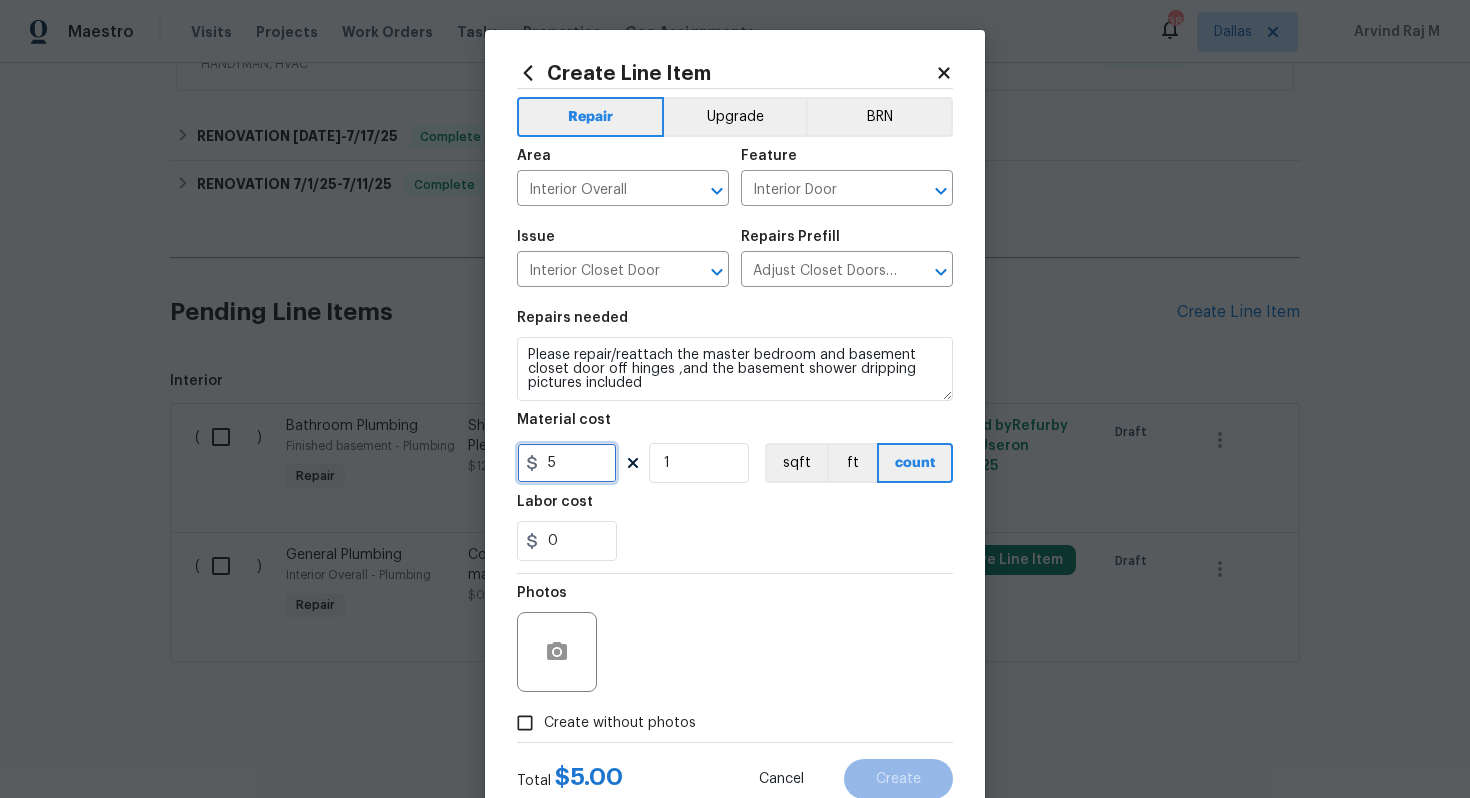 click on "5" at bounding box center (567, 463) 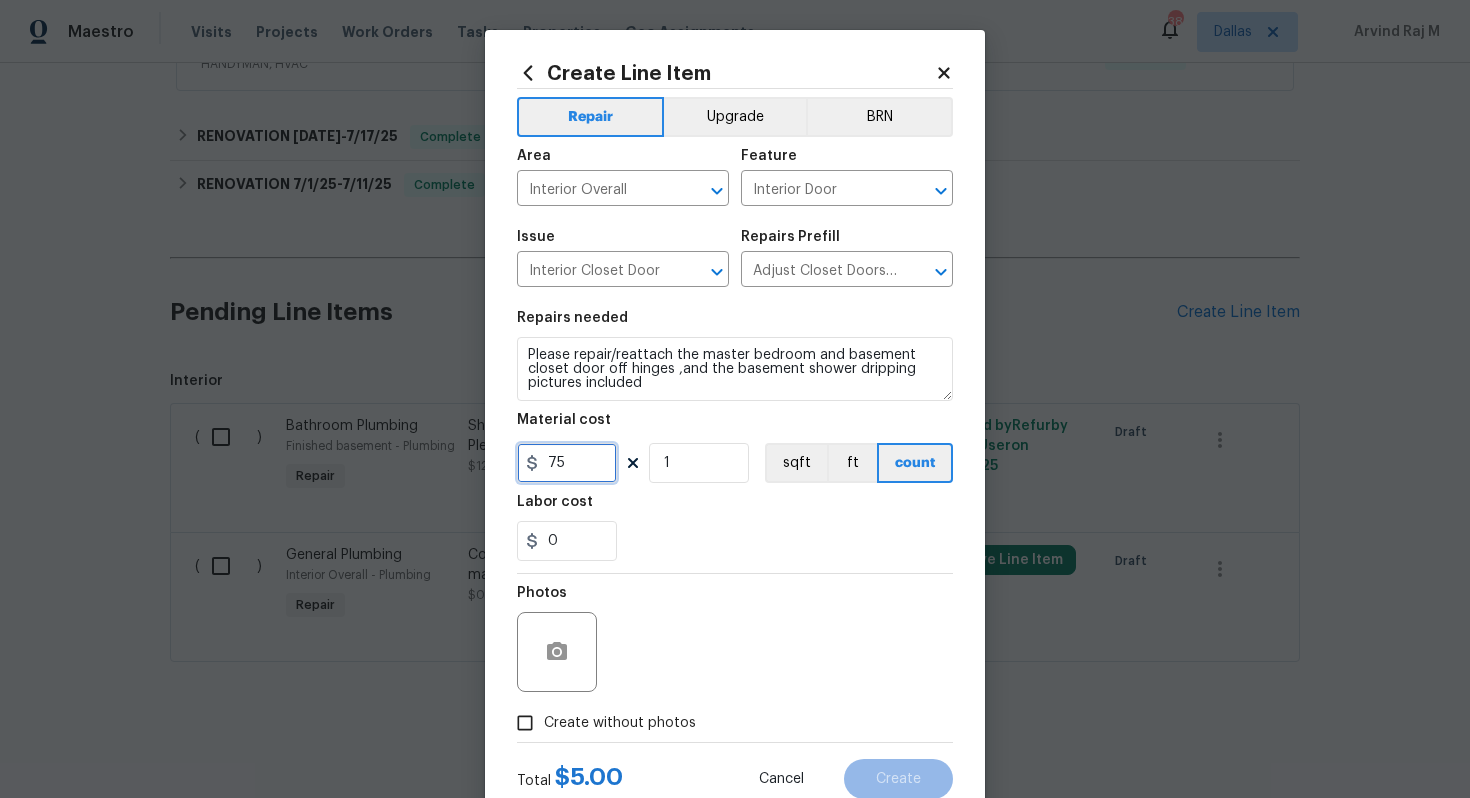 scroll, scrollTop: 64, scrollLeft: 0, axis: vertical 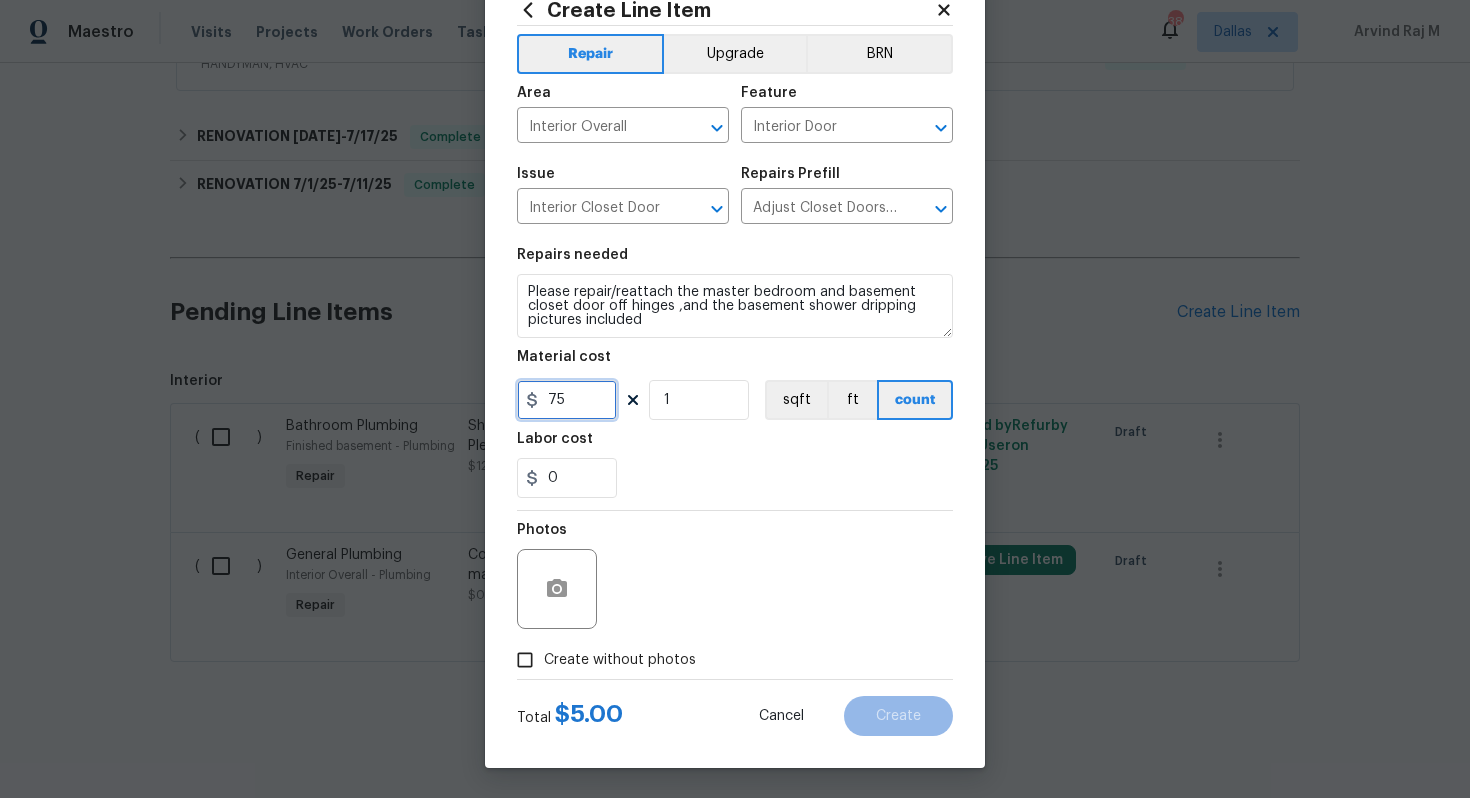 type on "75" 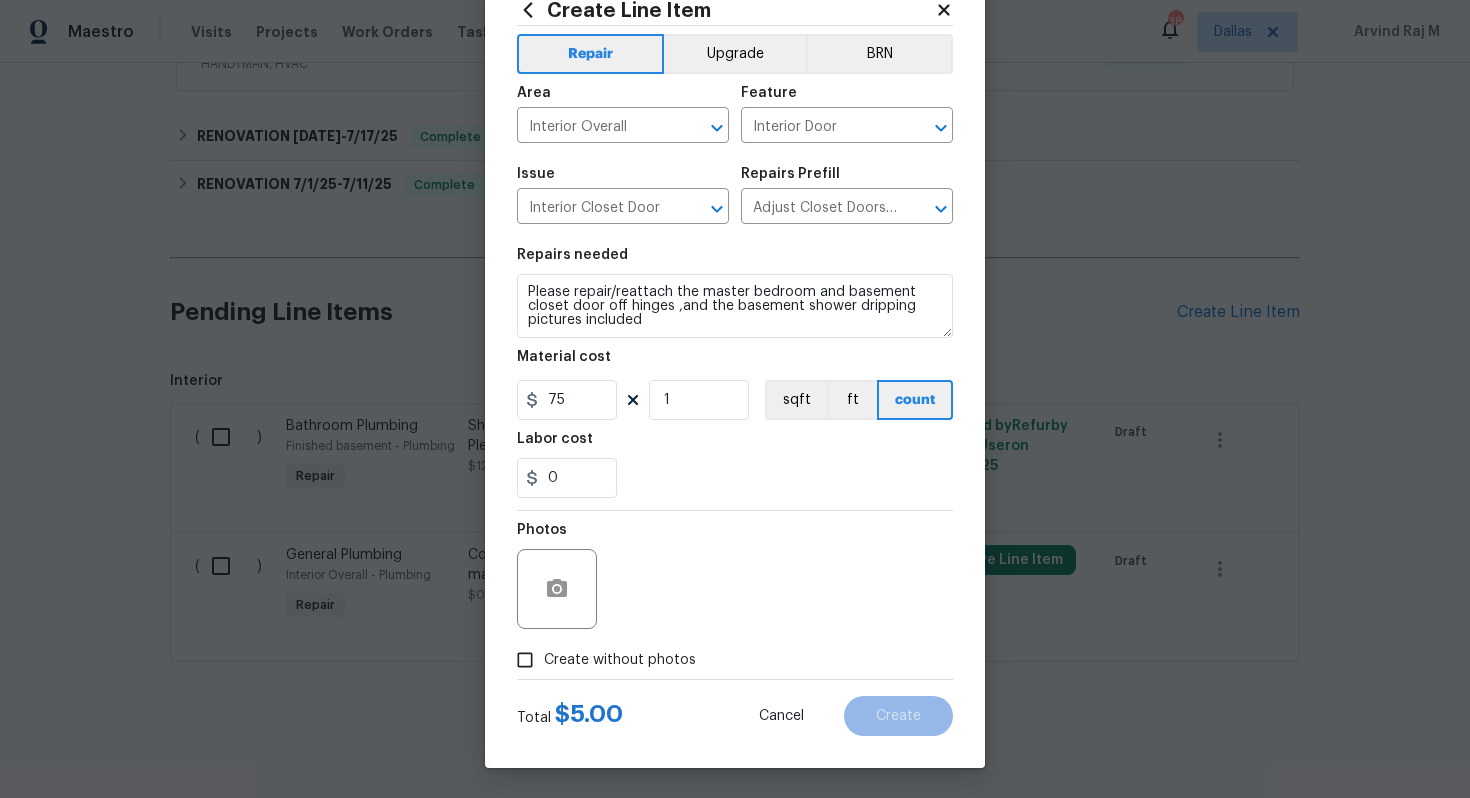 click on "Create without photos" at bounding box center [620, 660] 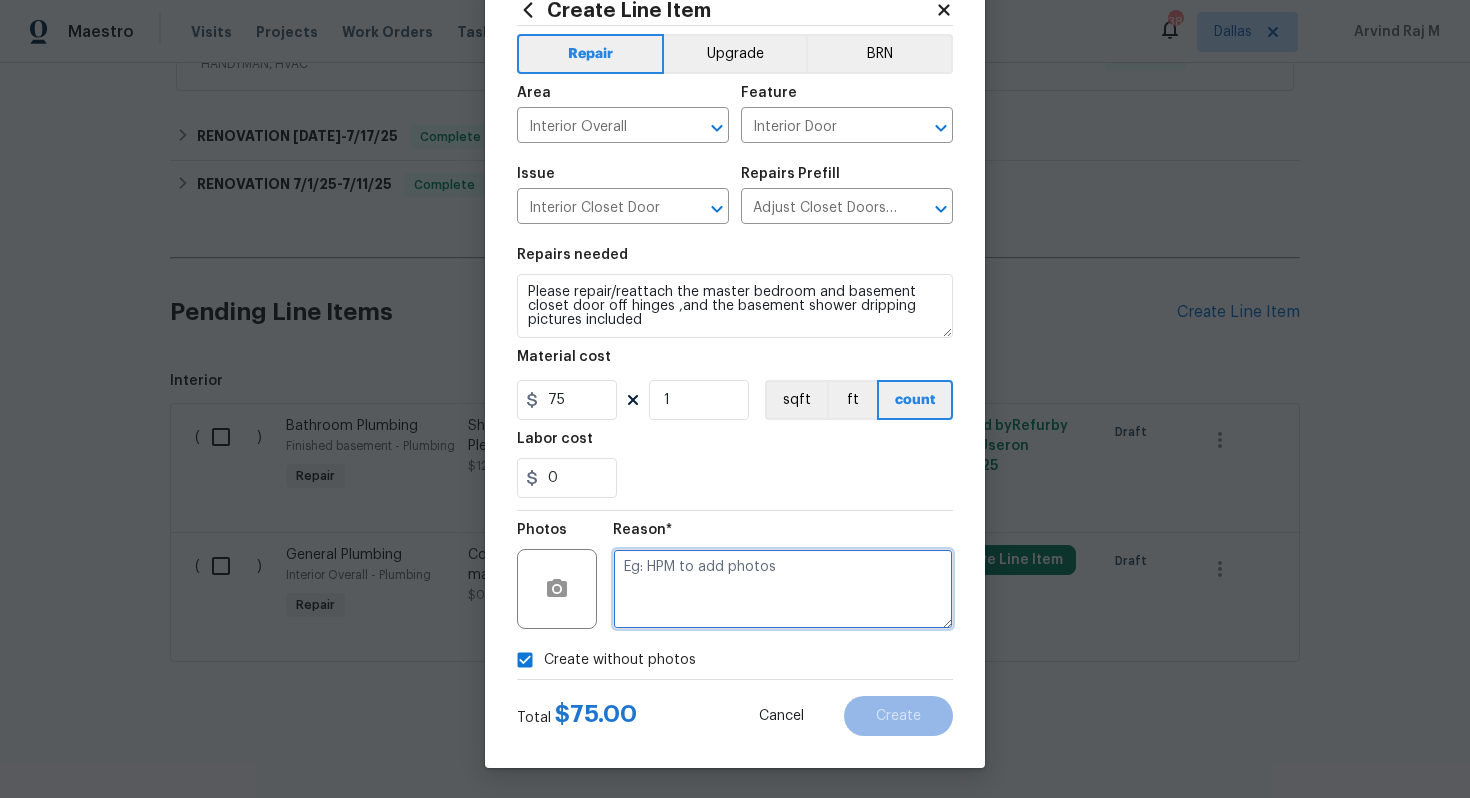 click at bounding box center (783, 589) 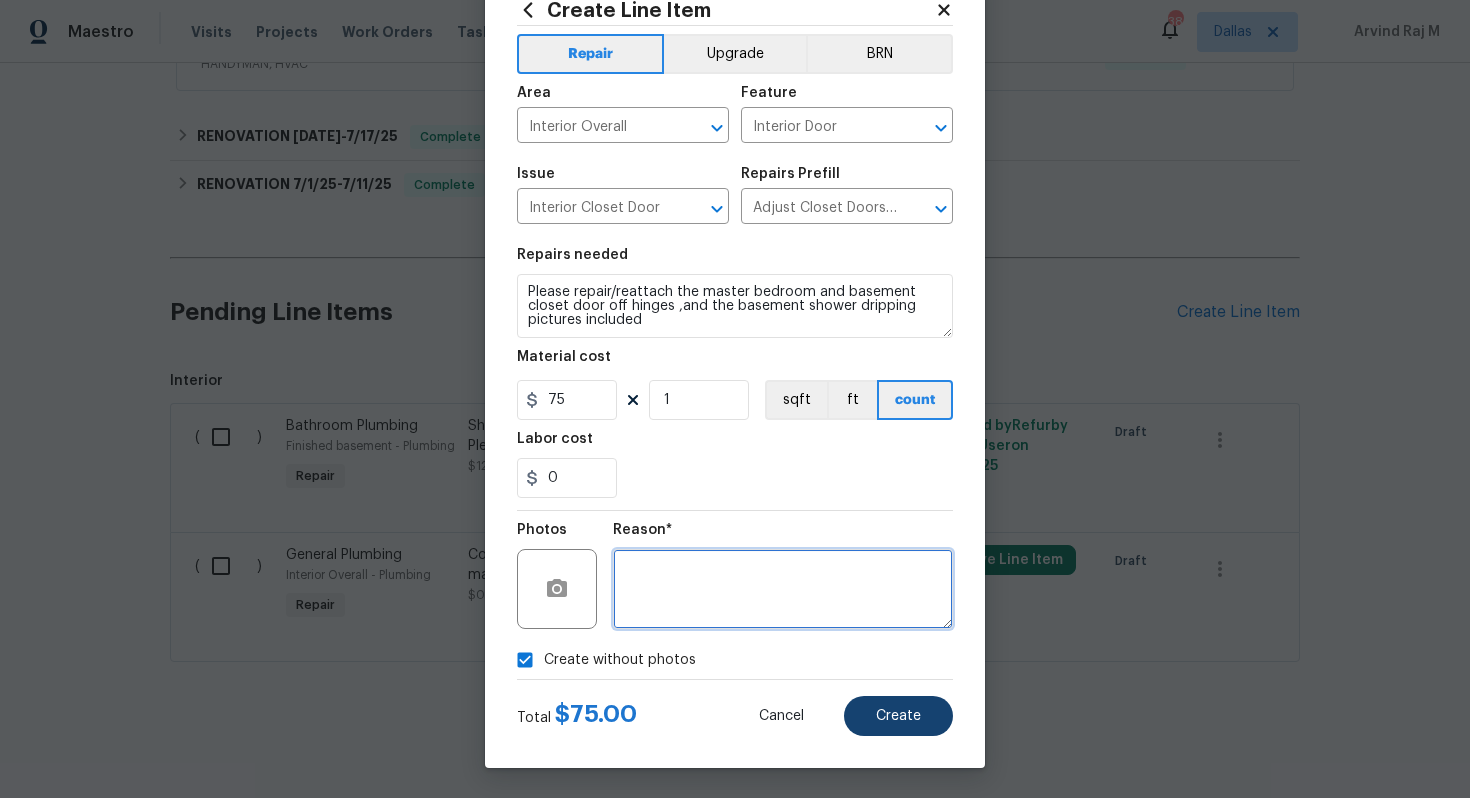 type 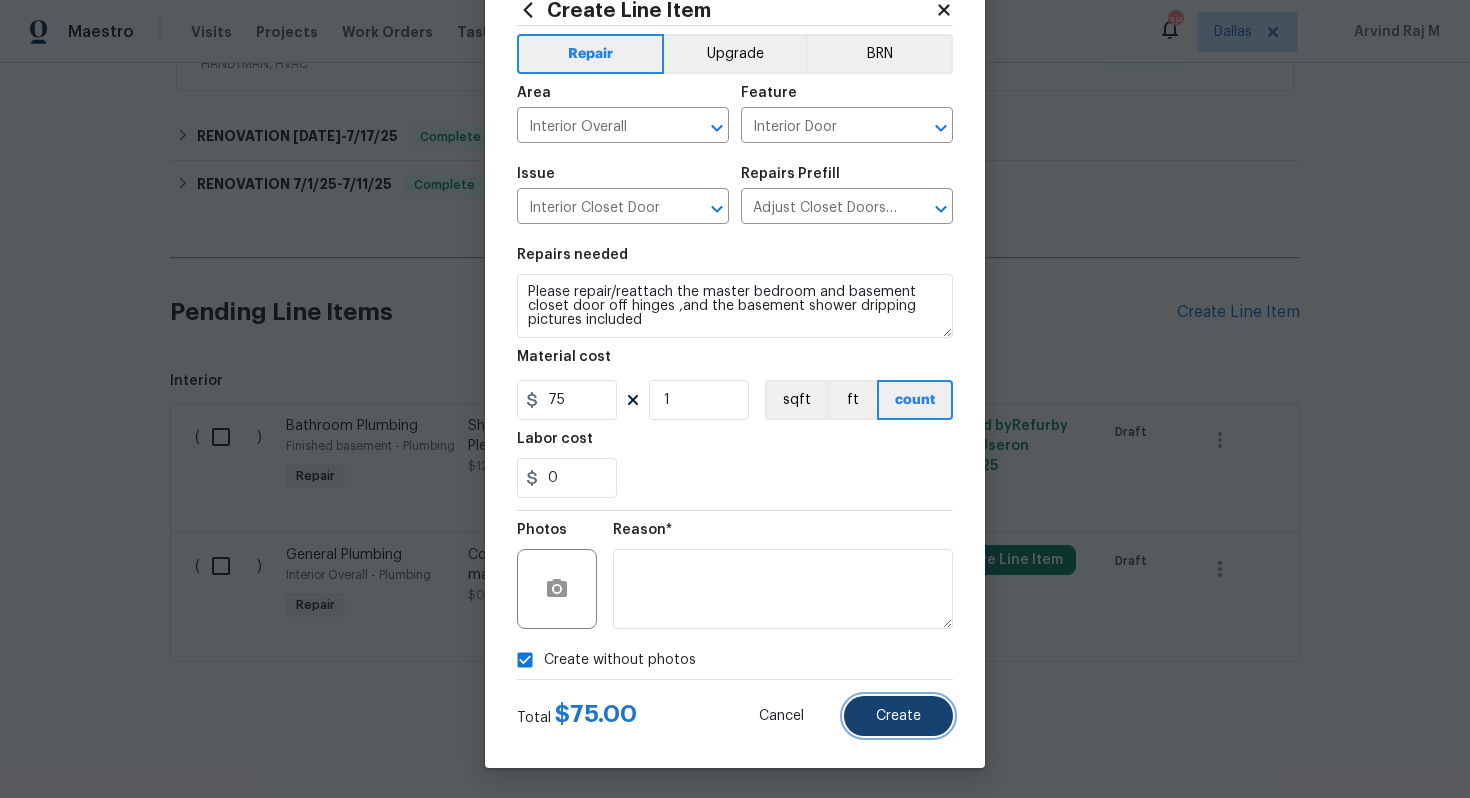 click on "Create" at bounding box center (898, 716) 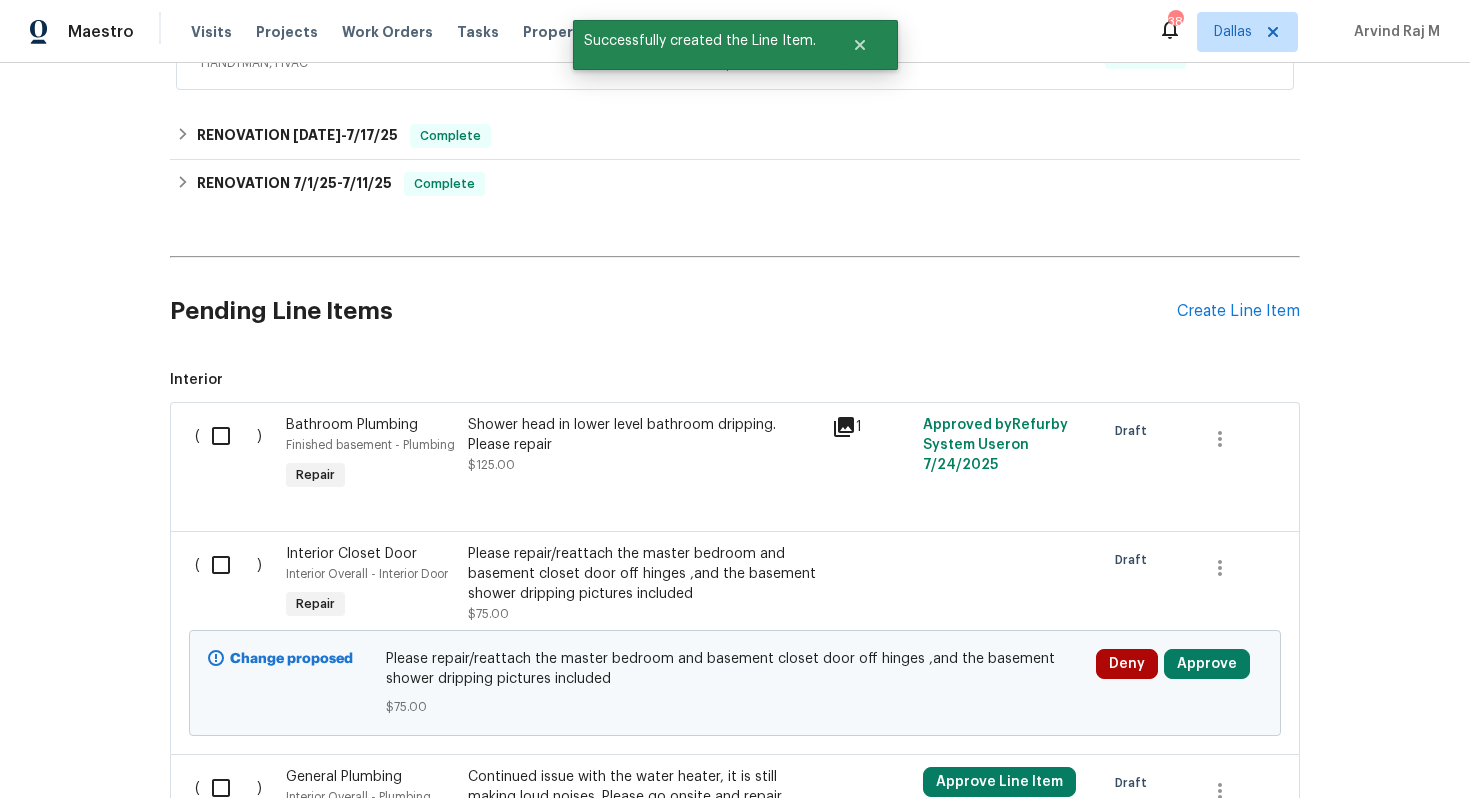 scroll, scrollTop: 726, scrollLeft: 0, axis: vertical 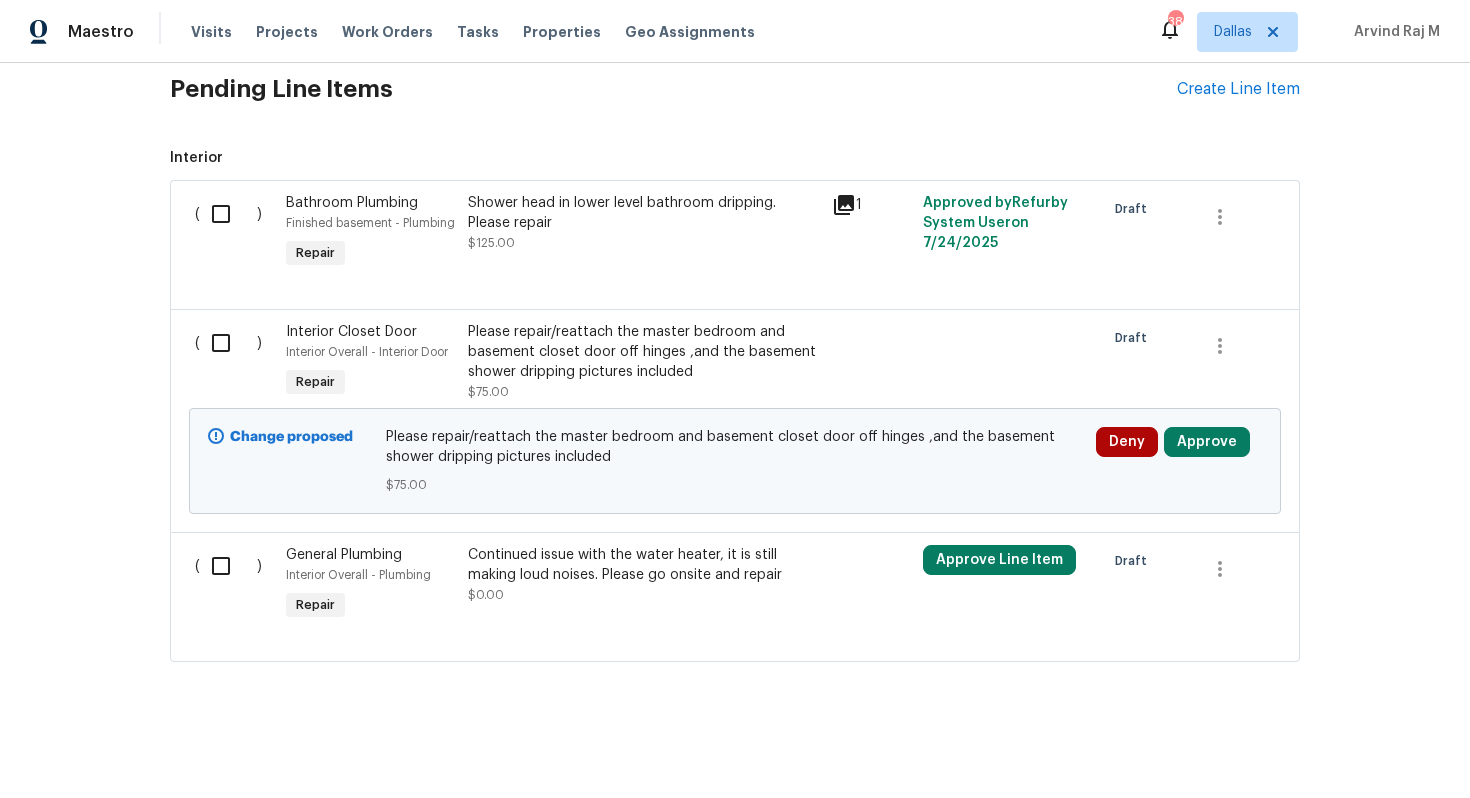 click at bounding box center (228, 343) 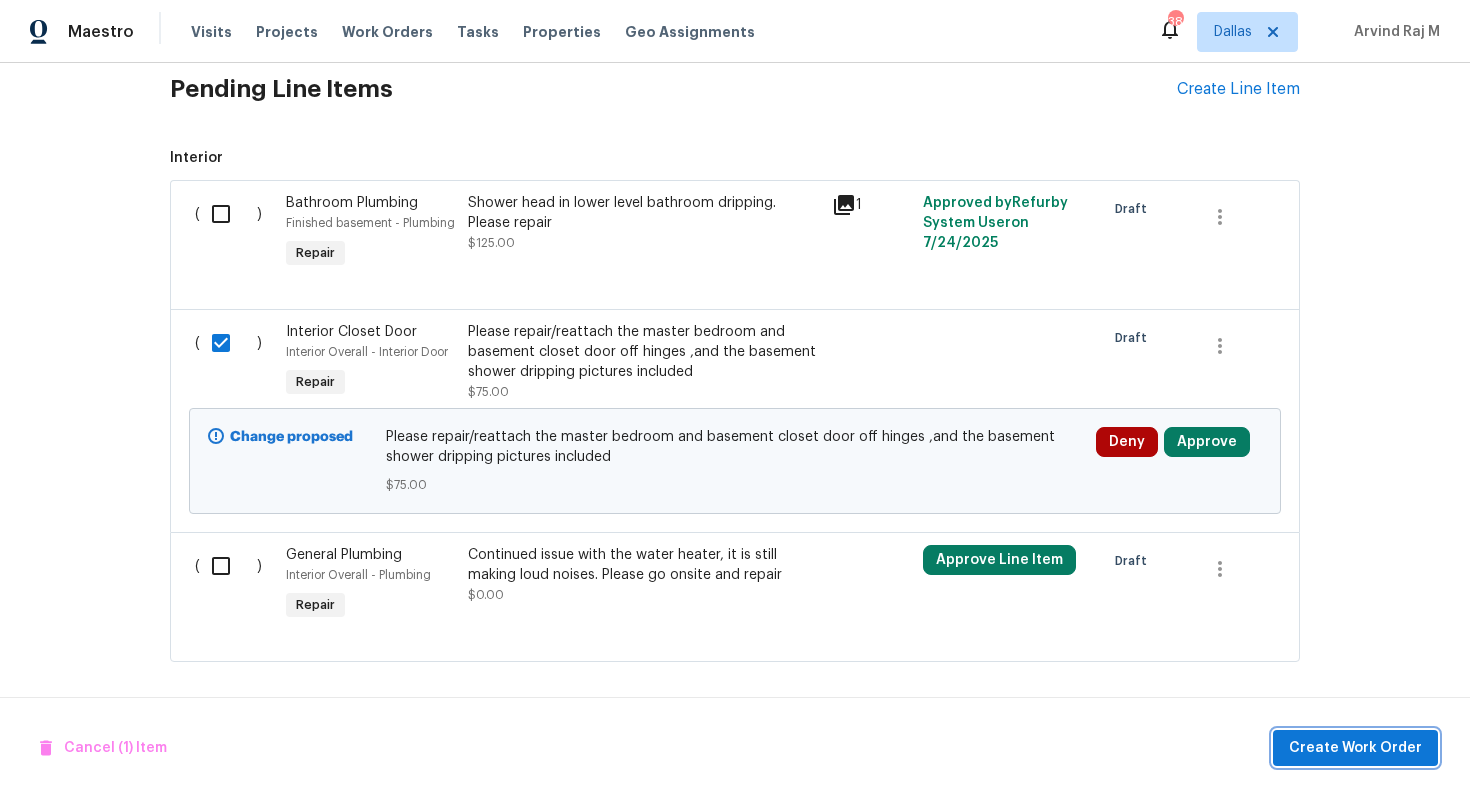 click on "Create Work Order" at bounding box center (1355, 748) 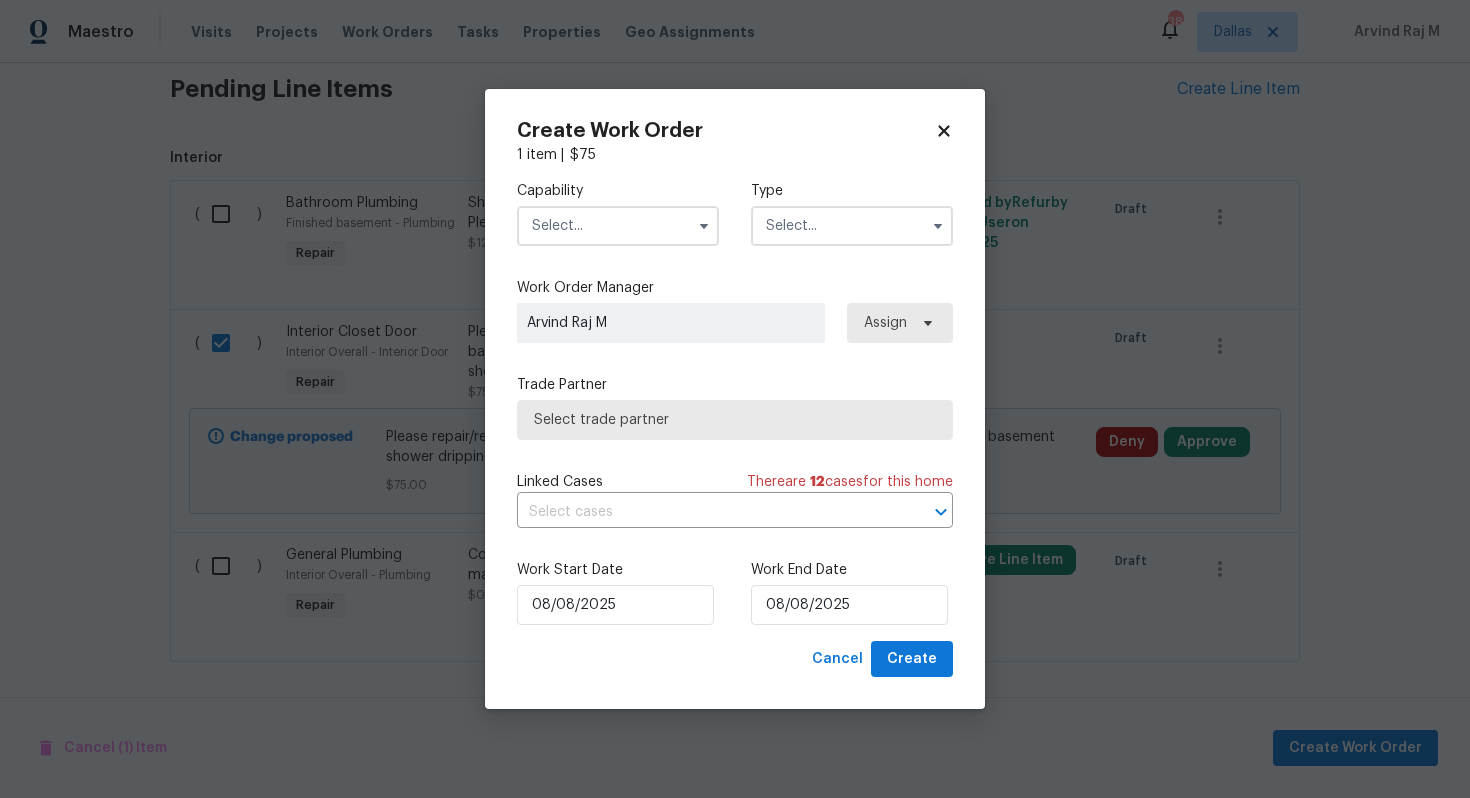 click at bounding box center (618, 226) 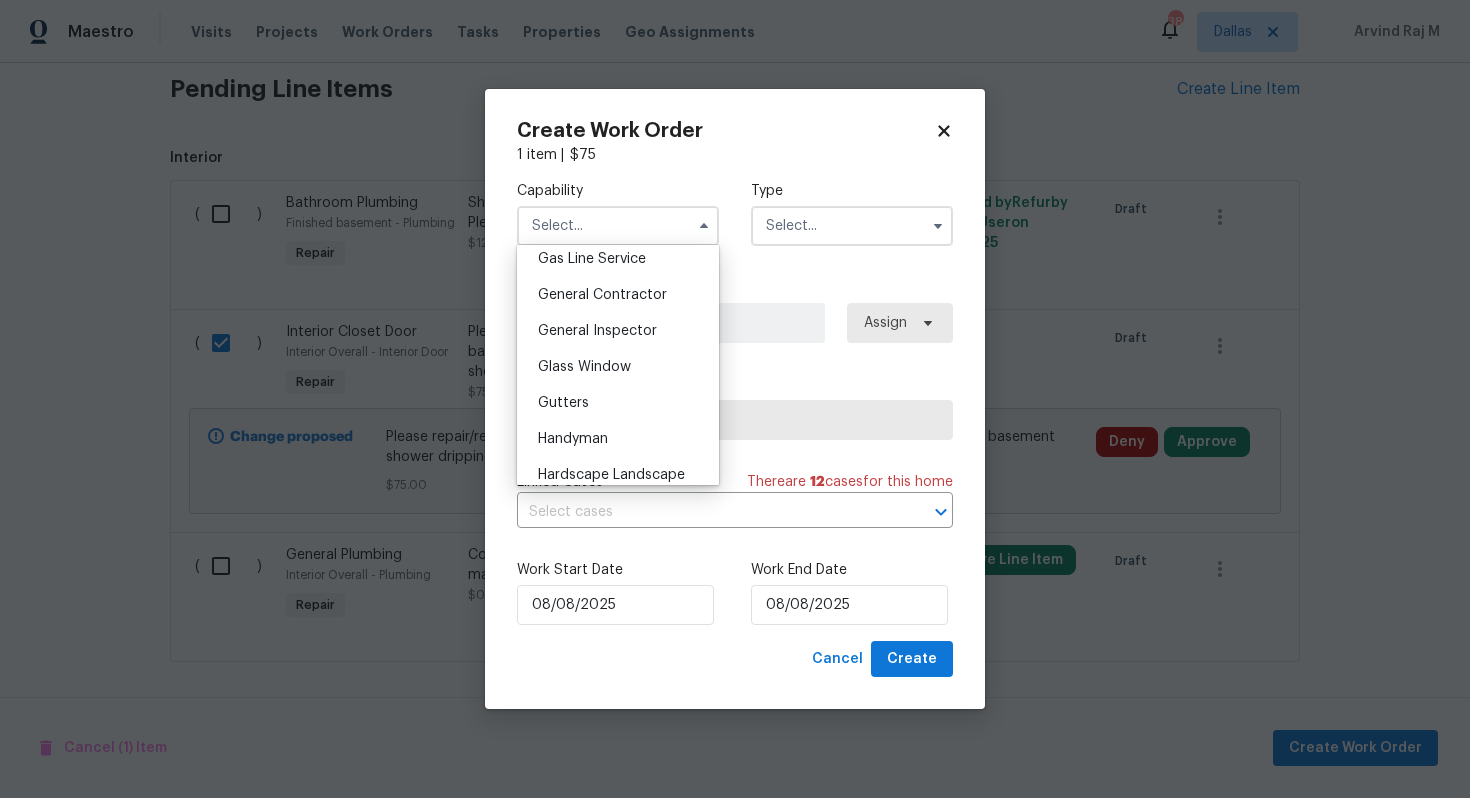 scroll, scrollTop: 931, scrollLeft: 0, axis: vertical 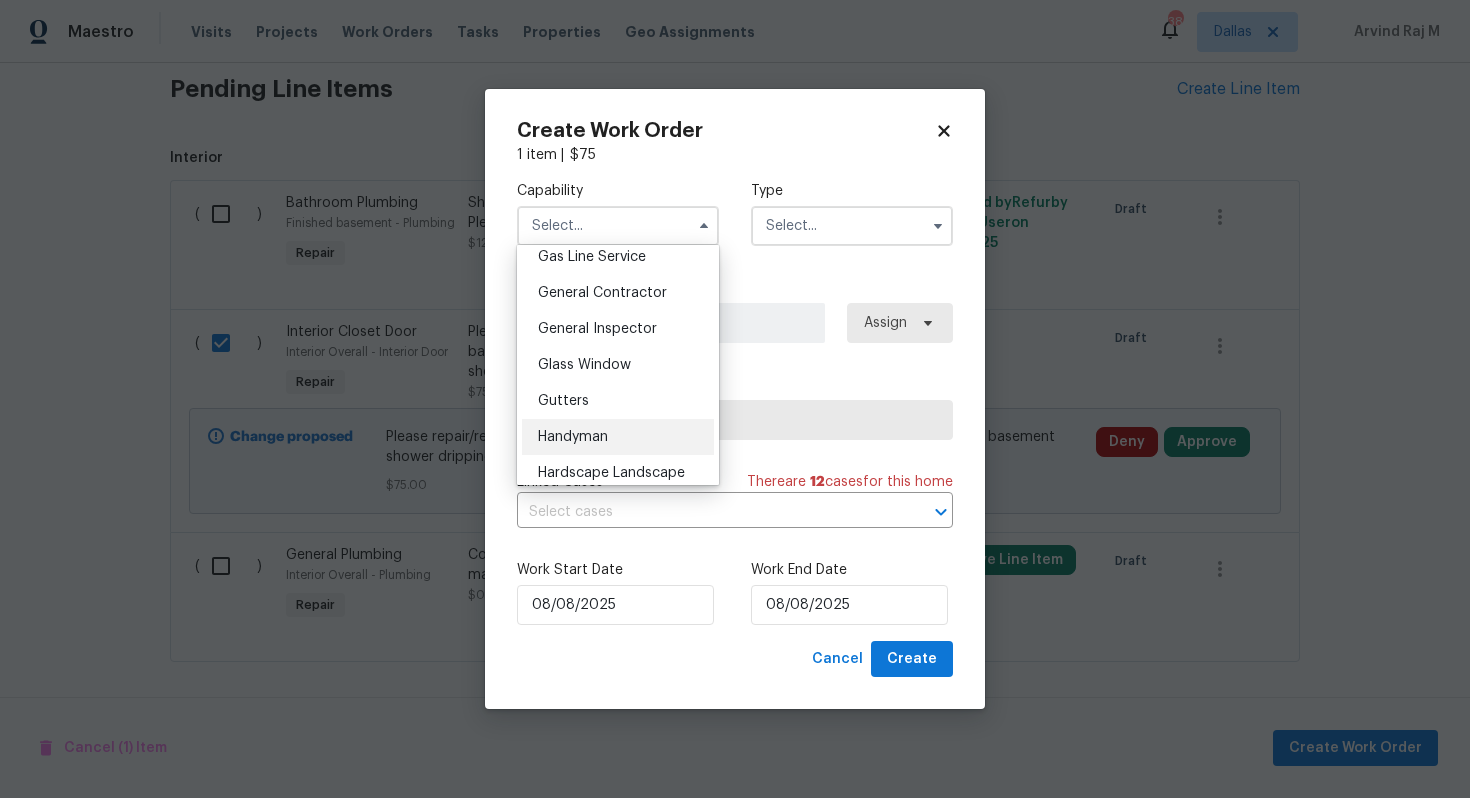 click on "Handyman" at bounding box center [573, 437] 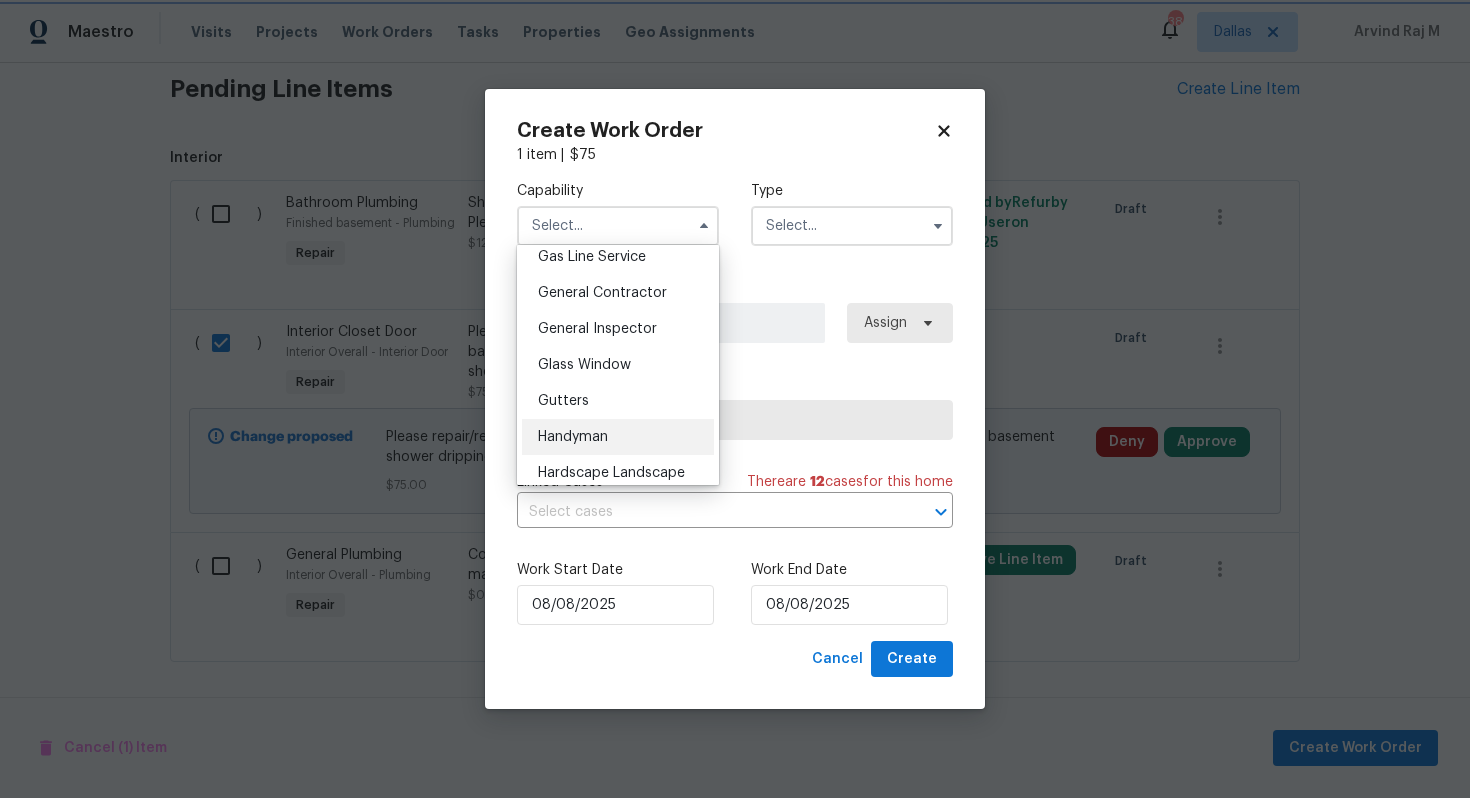 type on "Handyman" 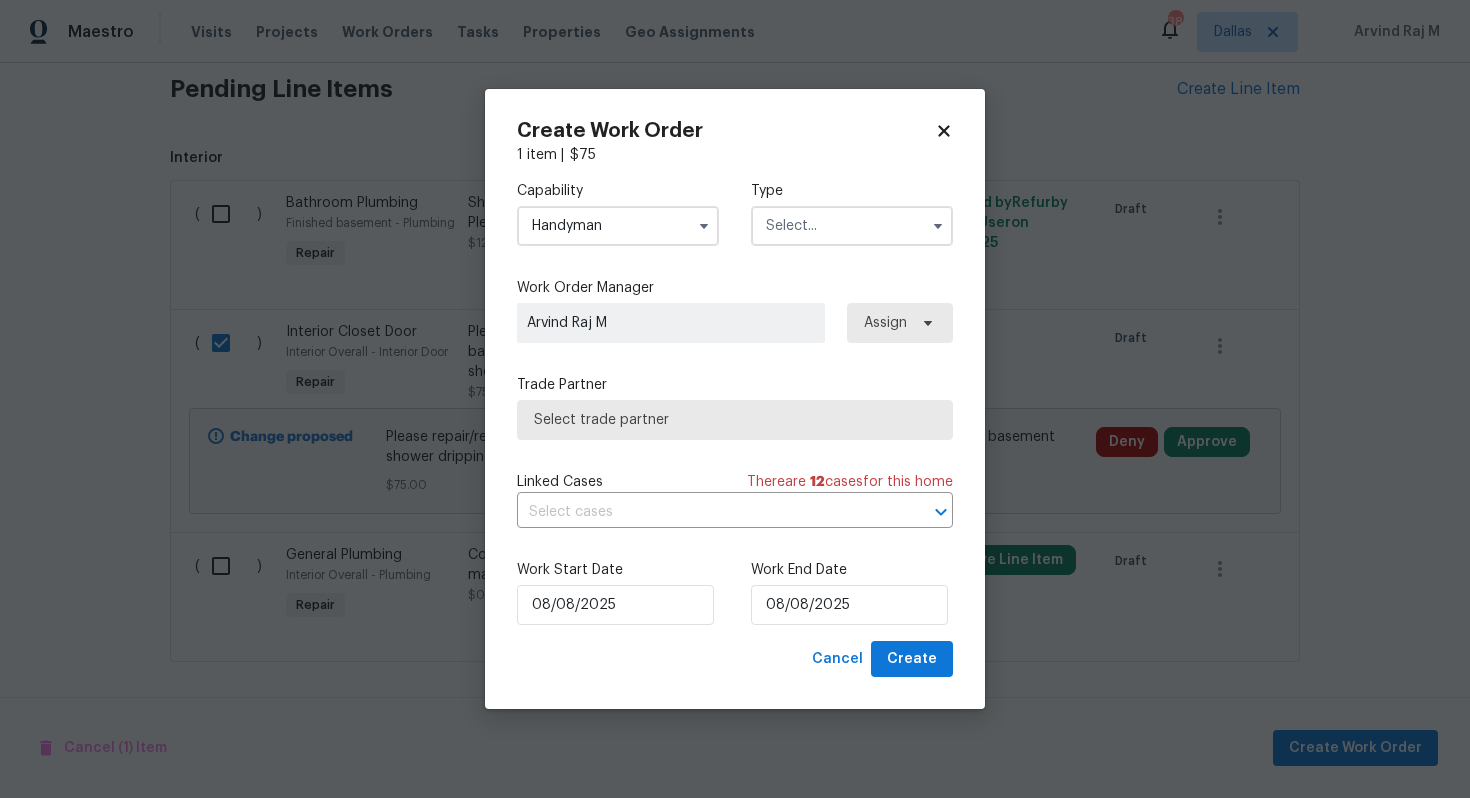 click at bounding box center [852, 226] 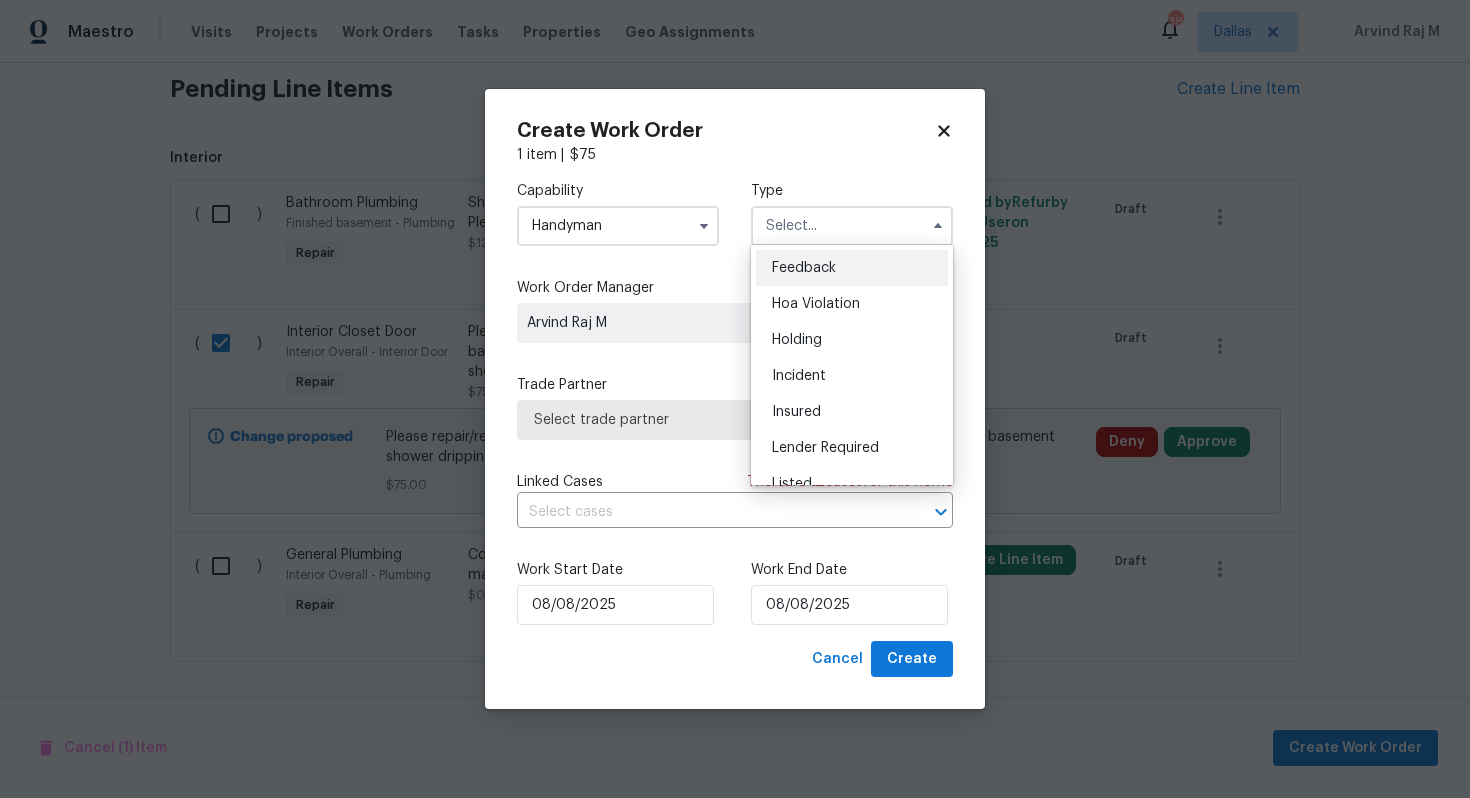 click on "Feedback" at bounding box center [852, 268] 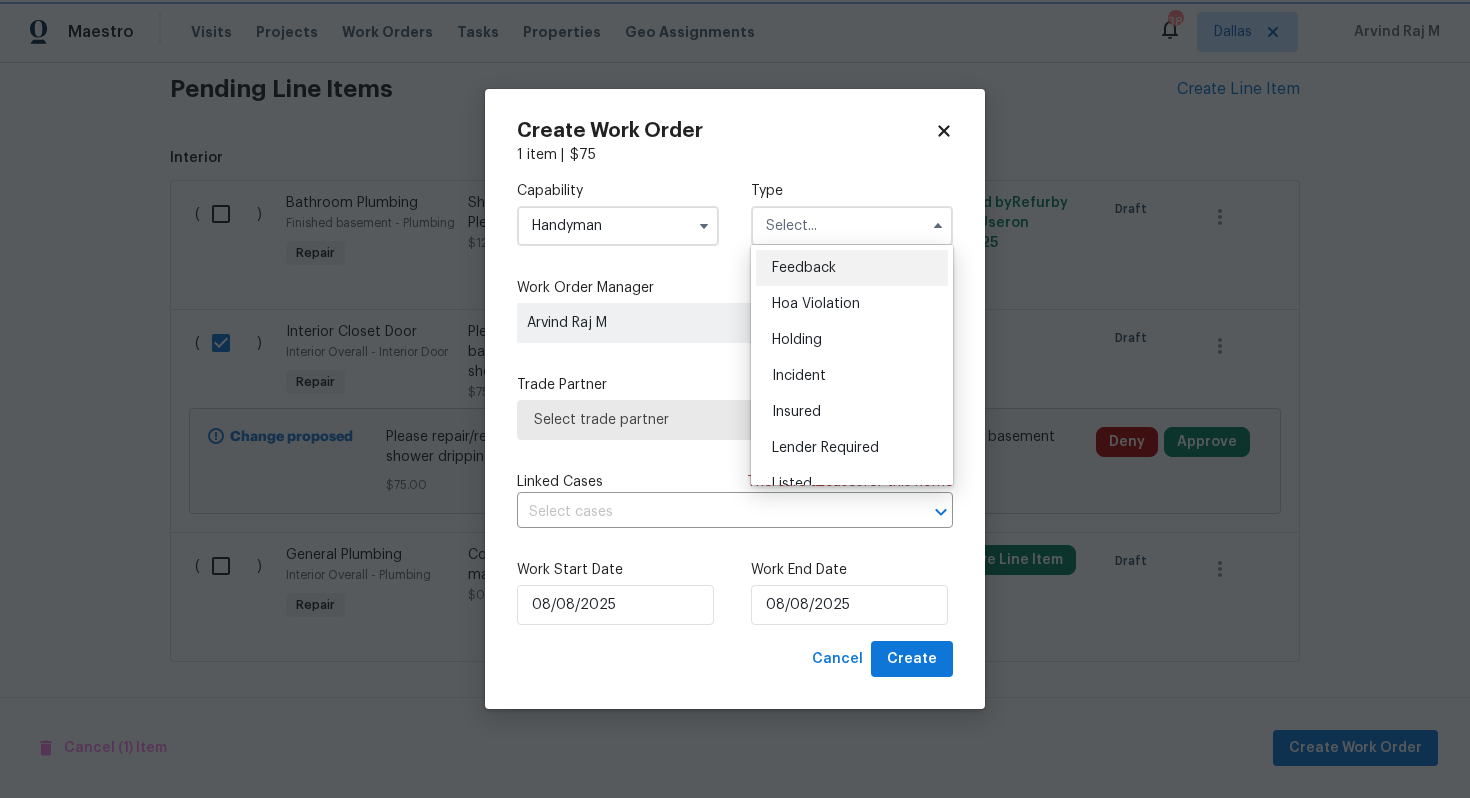 type on "Feedback" 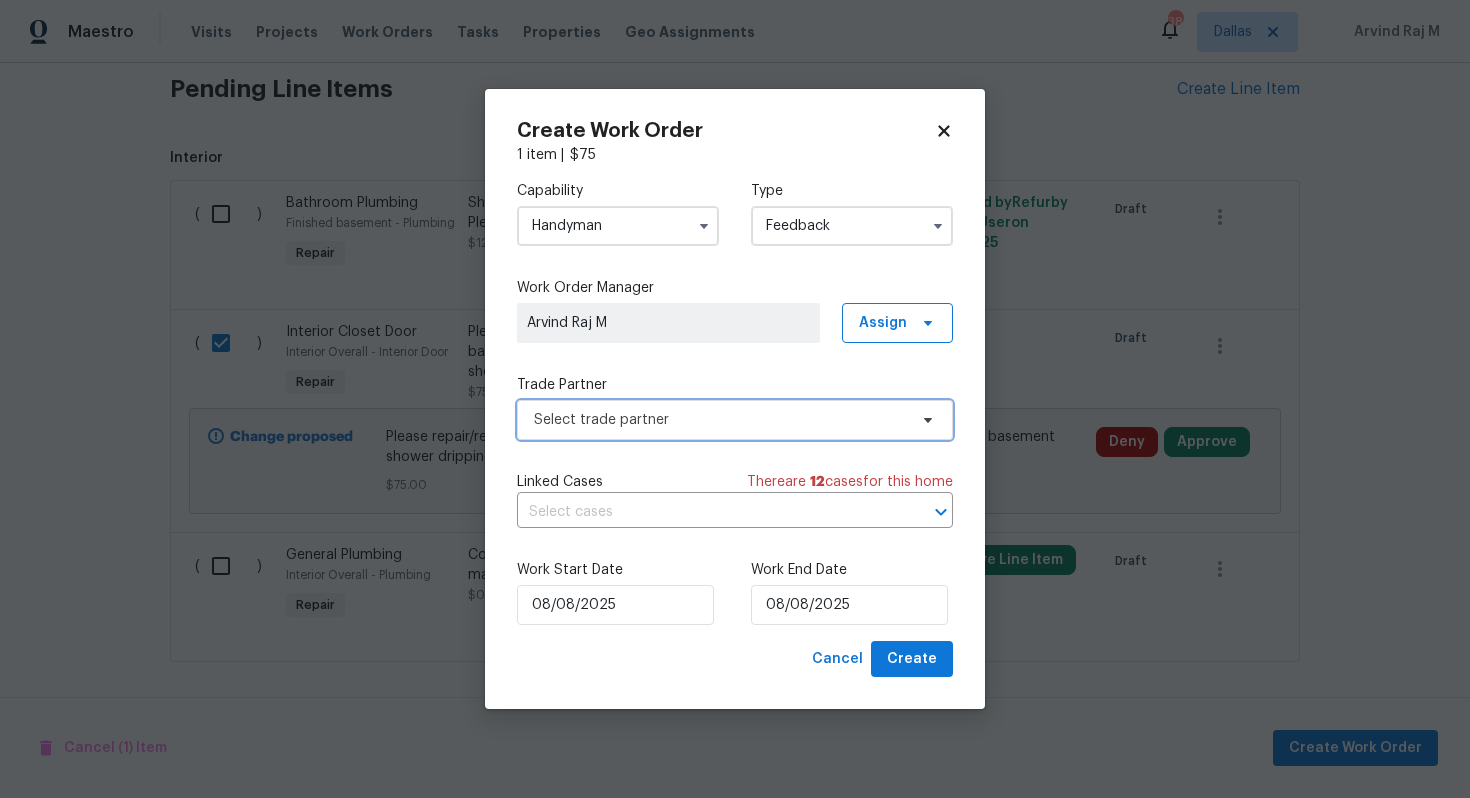 click on "Select trade partner" at bounding box center (720, 420) 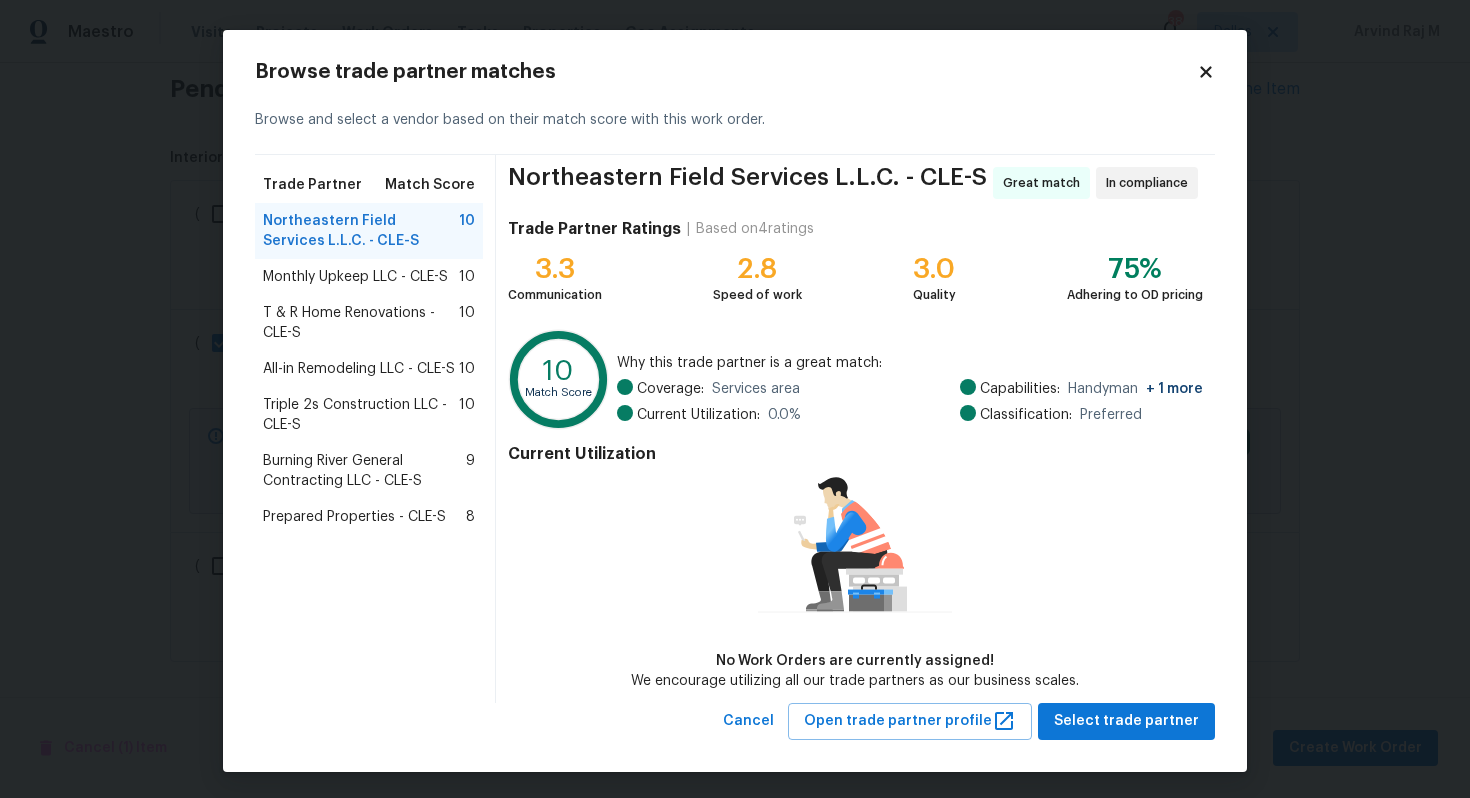click on "Monthly Upkeep LLC - CLE-S" at bounding box center (355, 277) 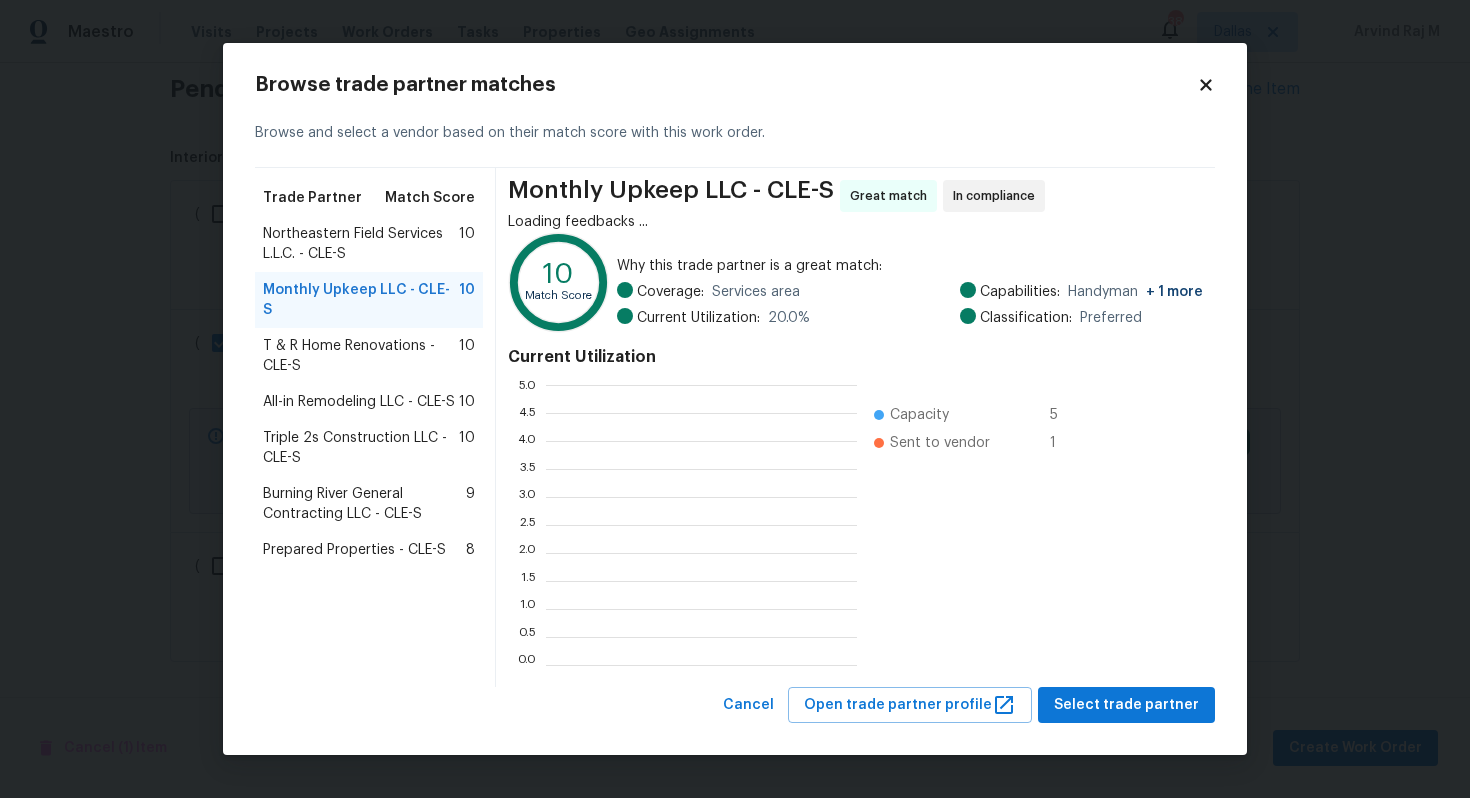 scroll, scrollTop: 2, scrollLeft: 1, axis: both 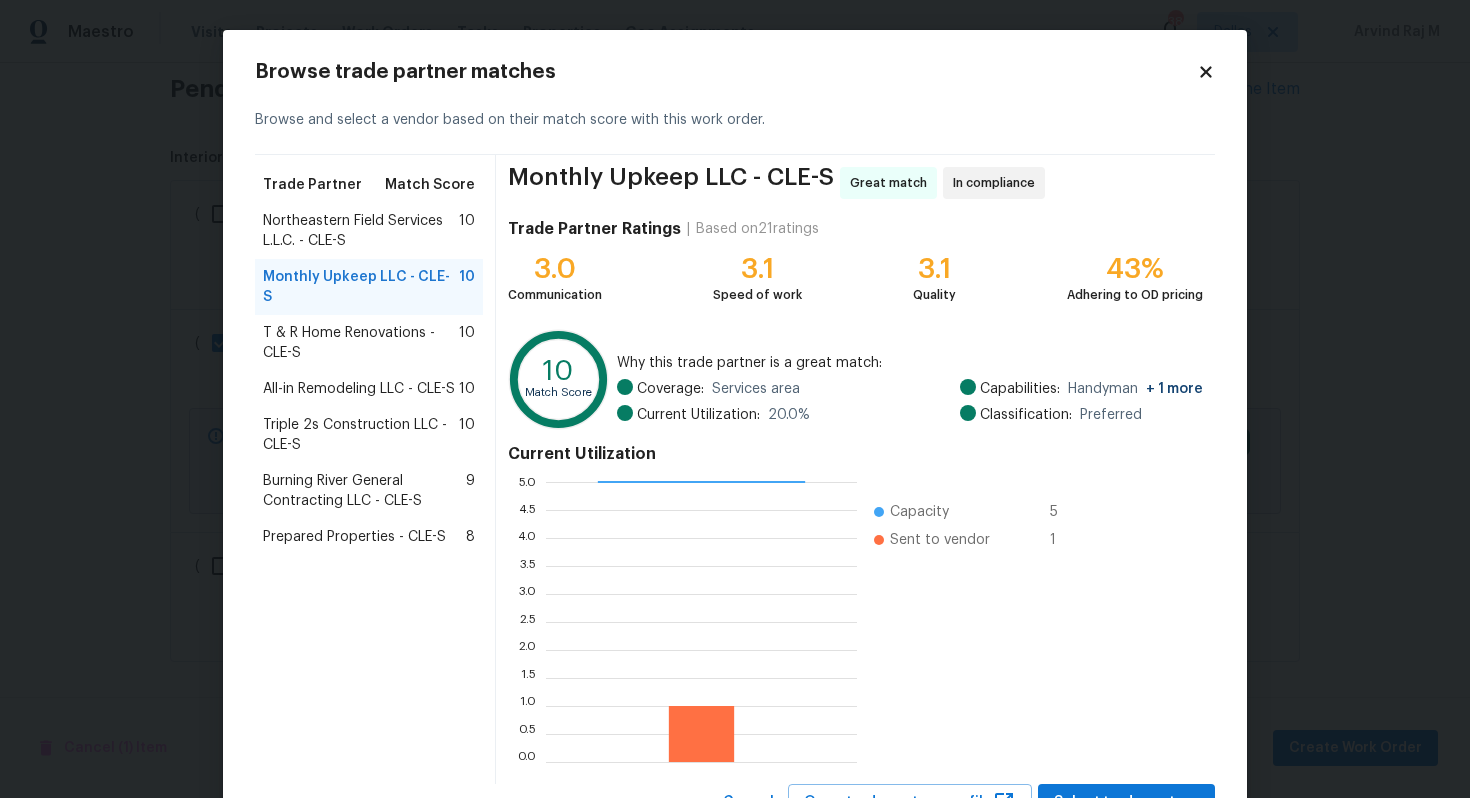 click on "Northeastern Field Services L.L.C. - CLE-S" at bounding box center [361, 231] 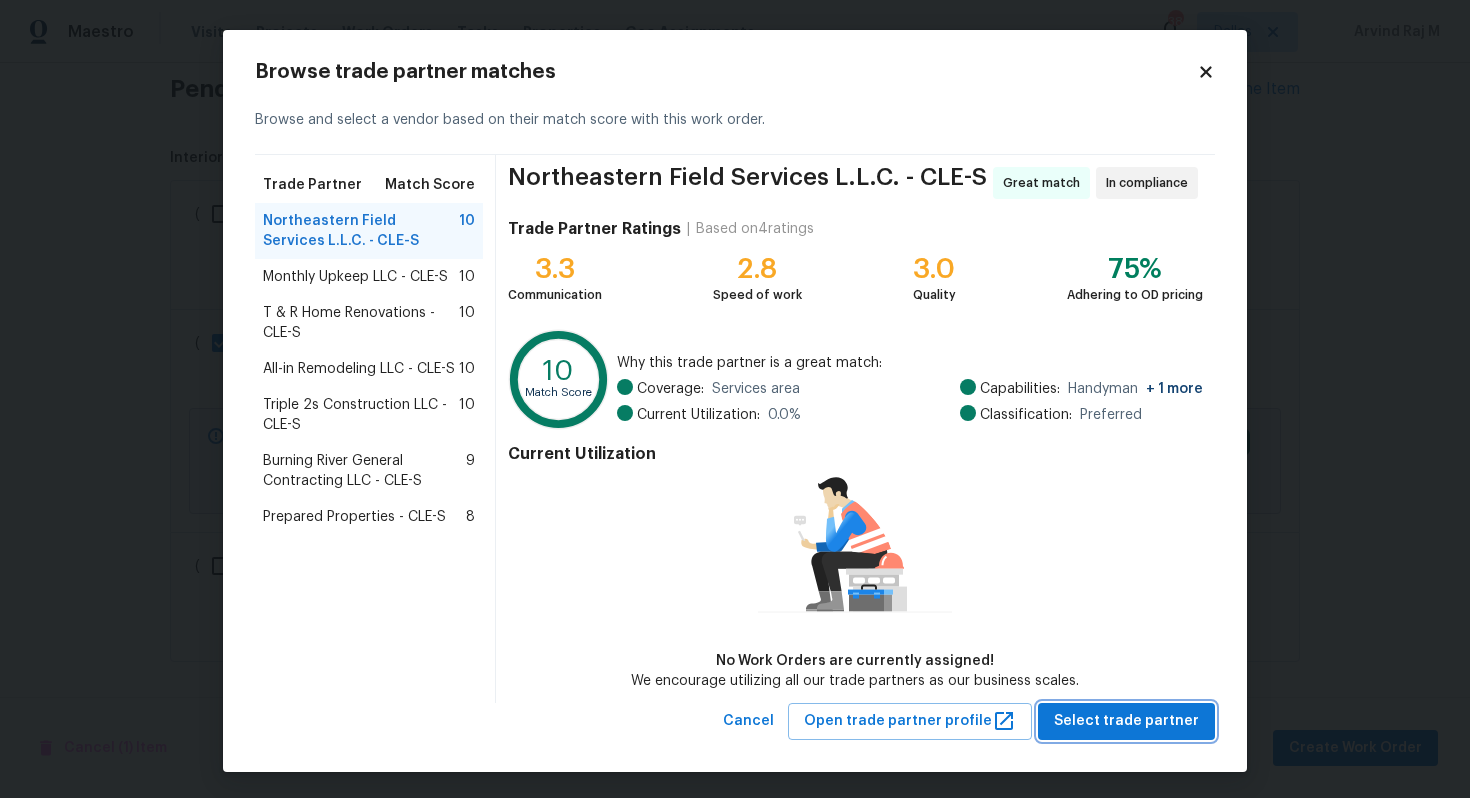 click on "Select trade partner" at bounding box center (1126, 721) 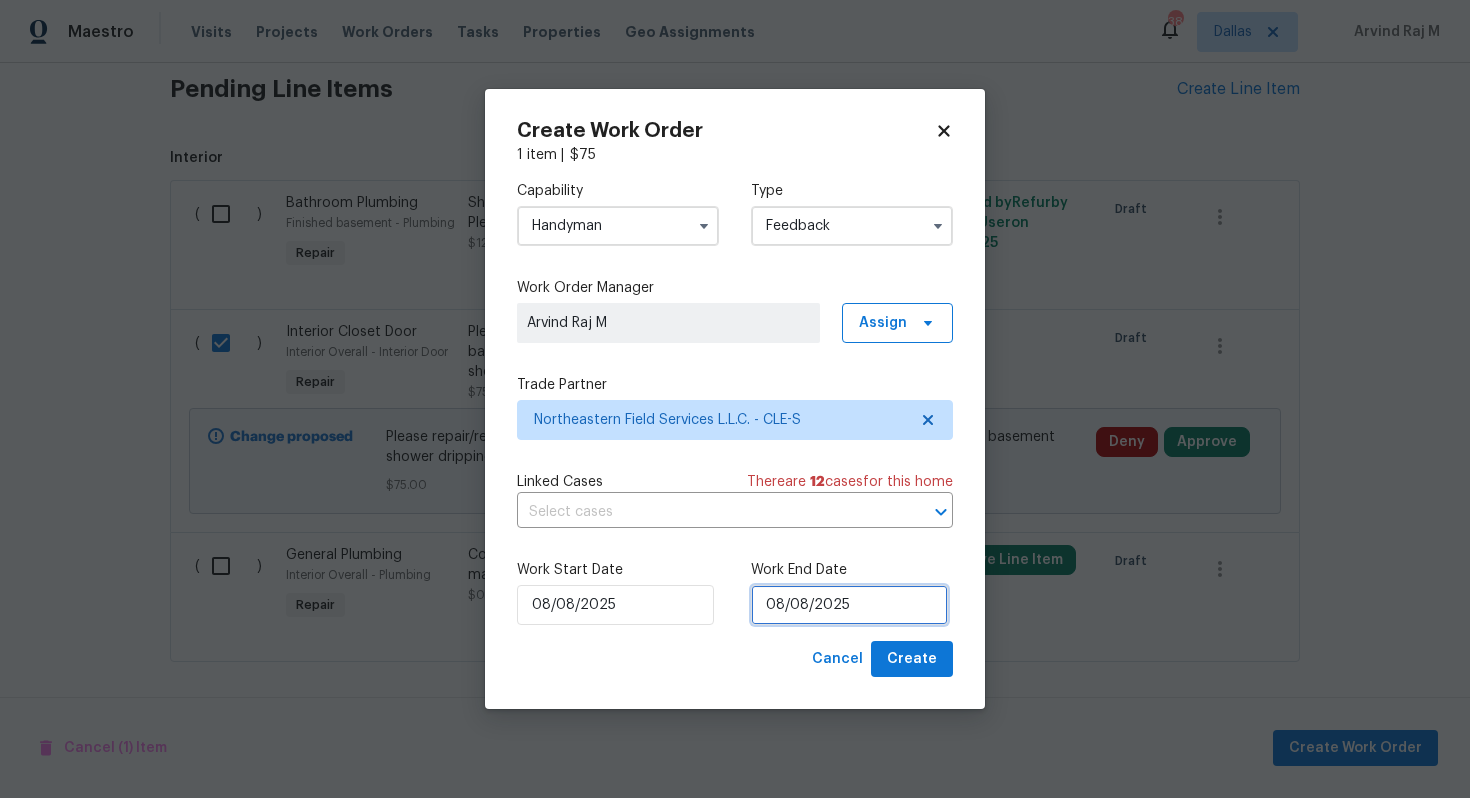 click on "08/08/2025" at bounding box center (849, 605) 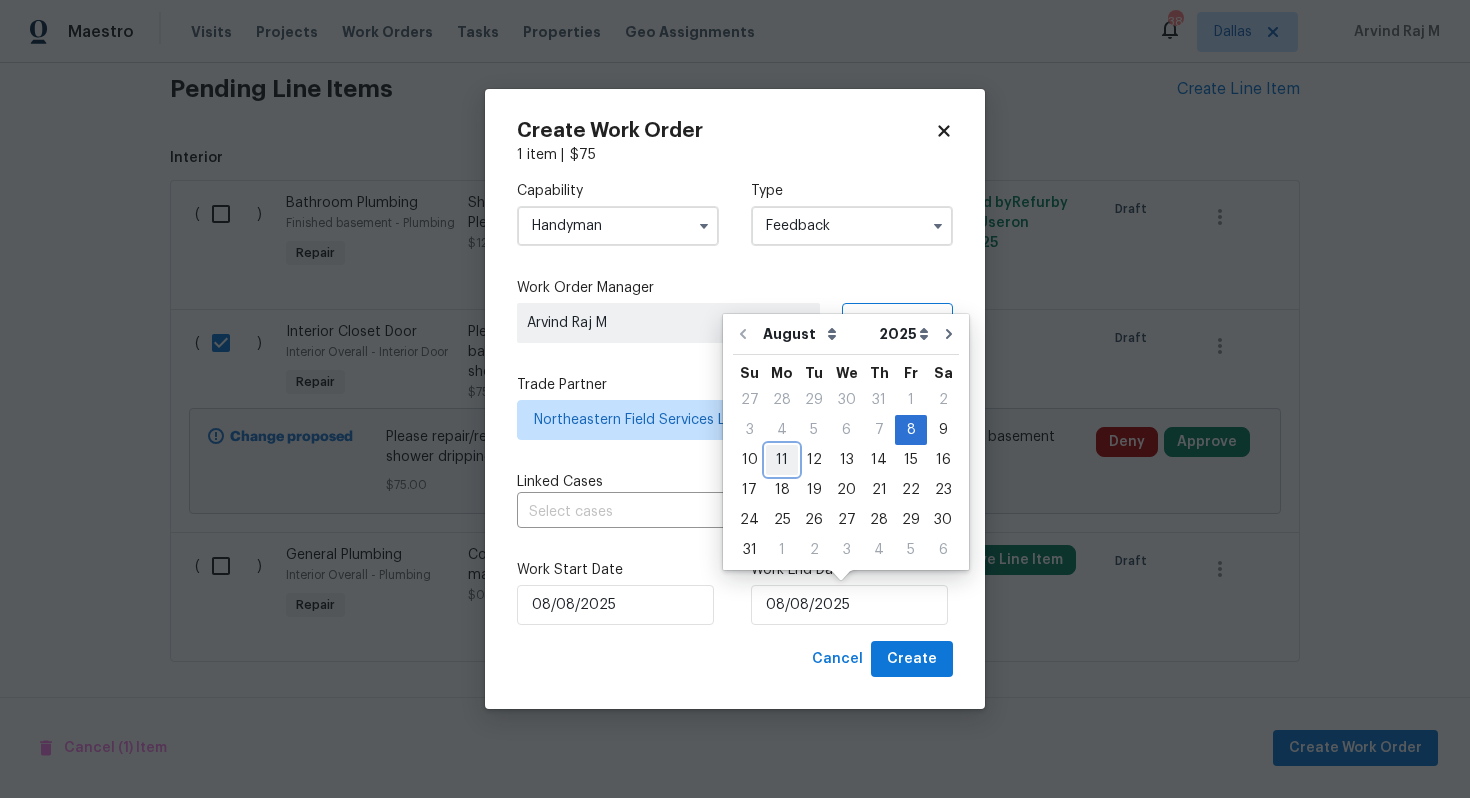 click on "11" at bounding box center [782, 460] 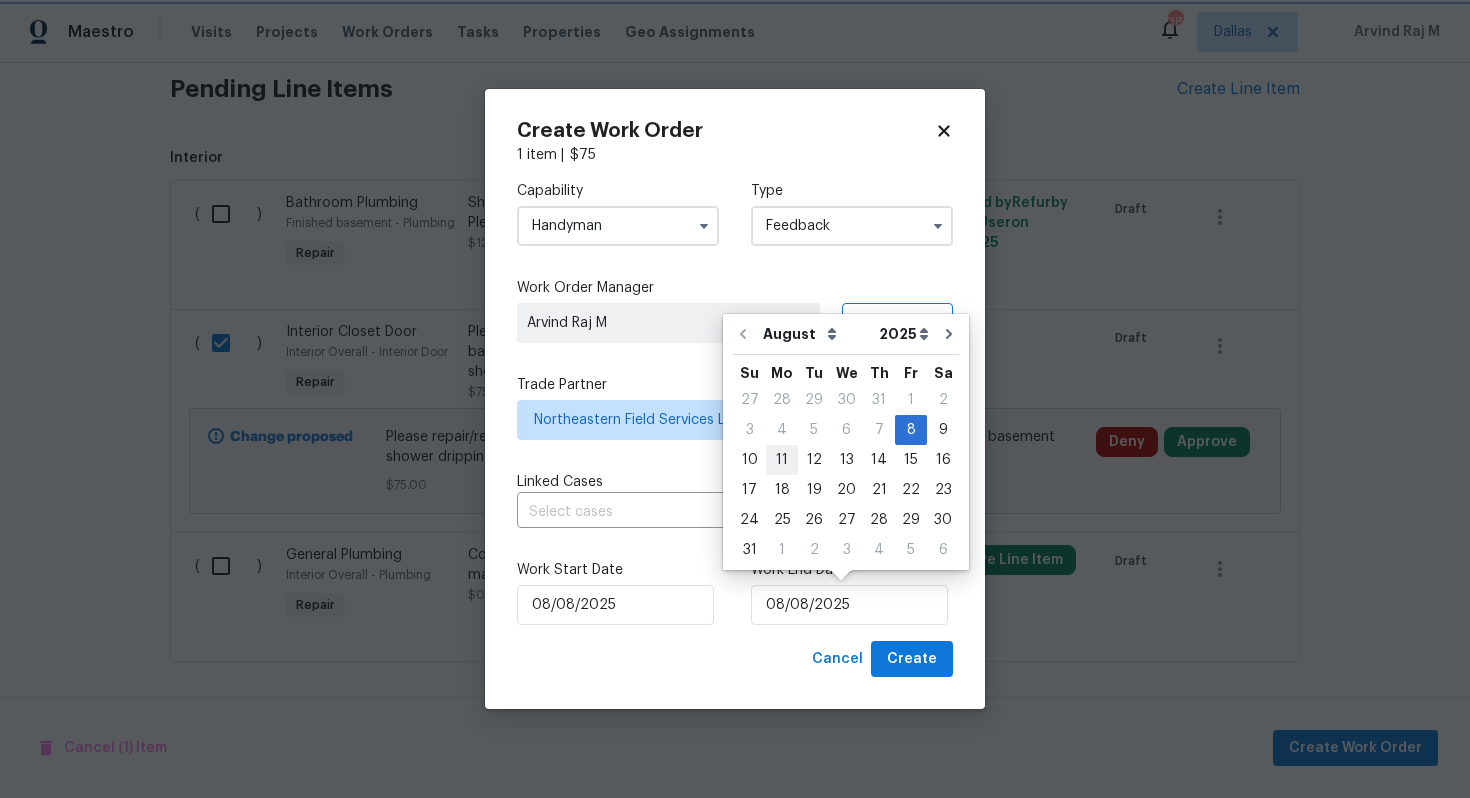 type on "11/08/2025" 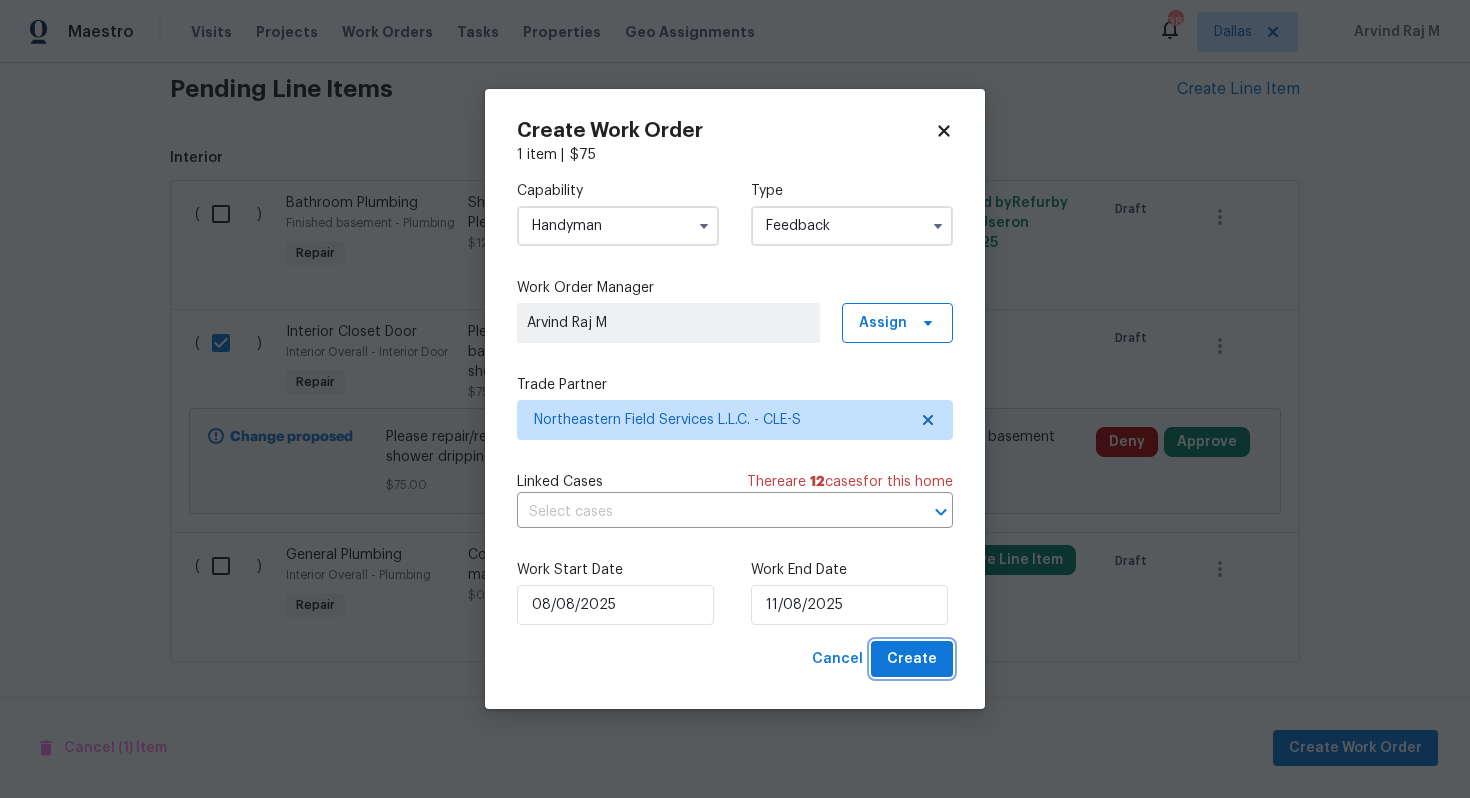 click on "Create" at bounding box center (912, 659) 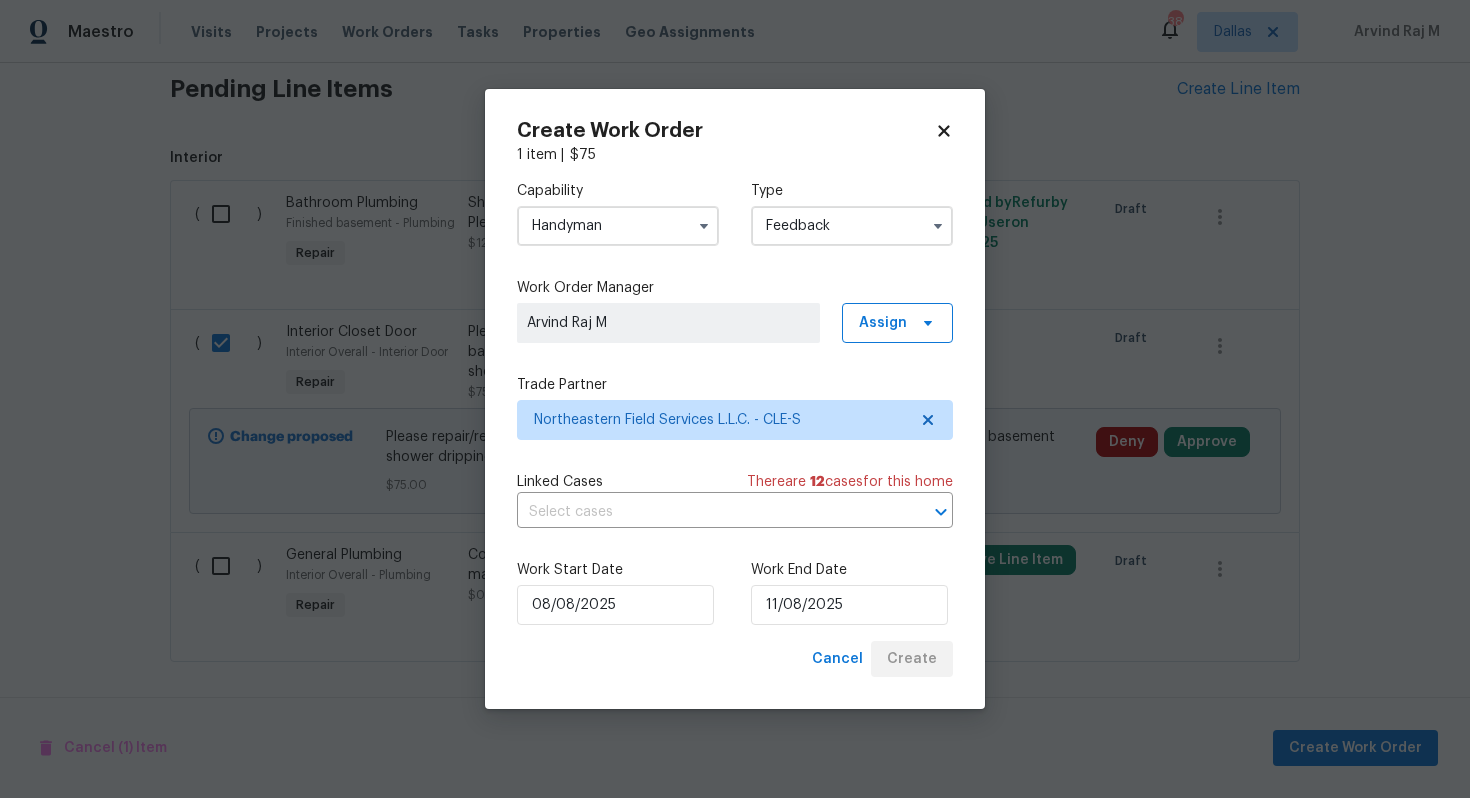 checkbox on "false" 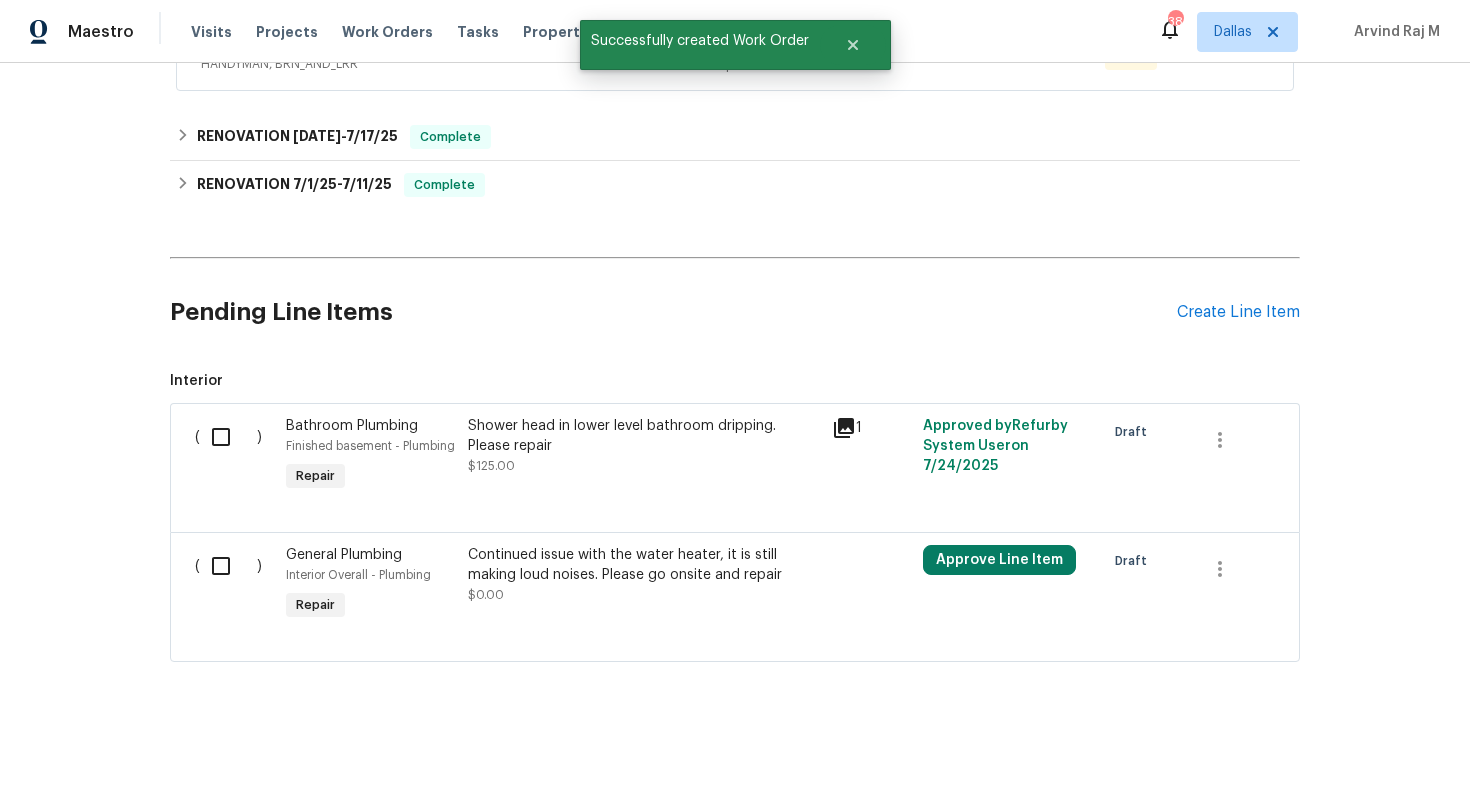 scroll, scrollTop: 0, scrollLeft: 0, axis: both 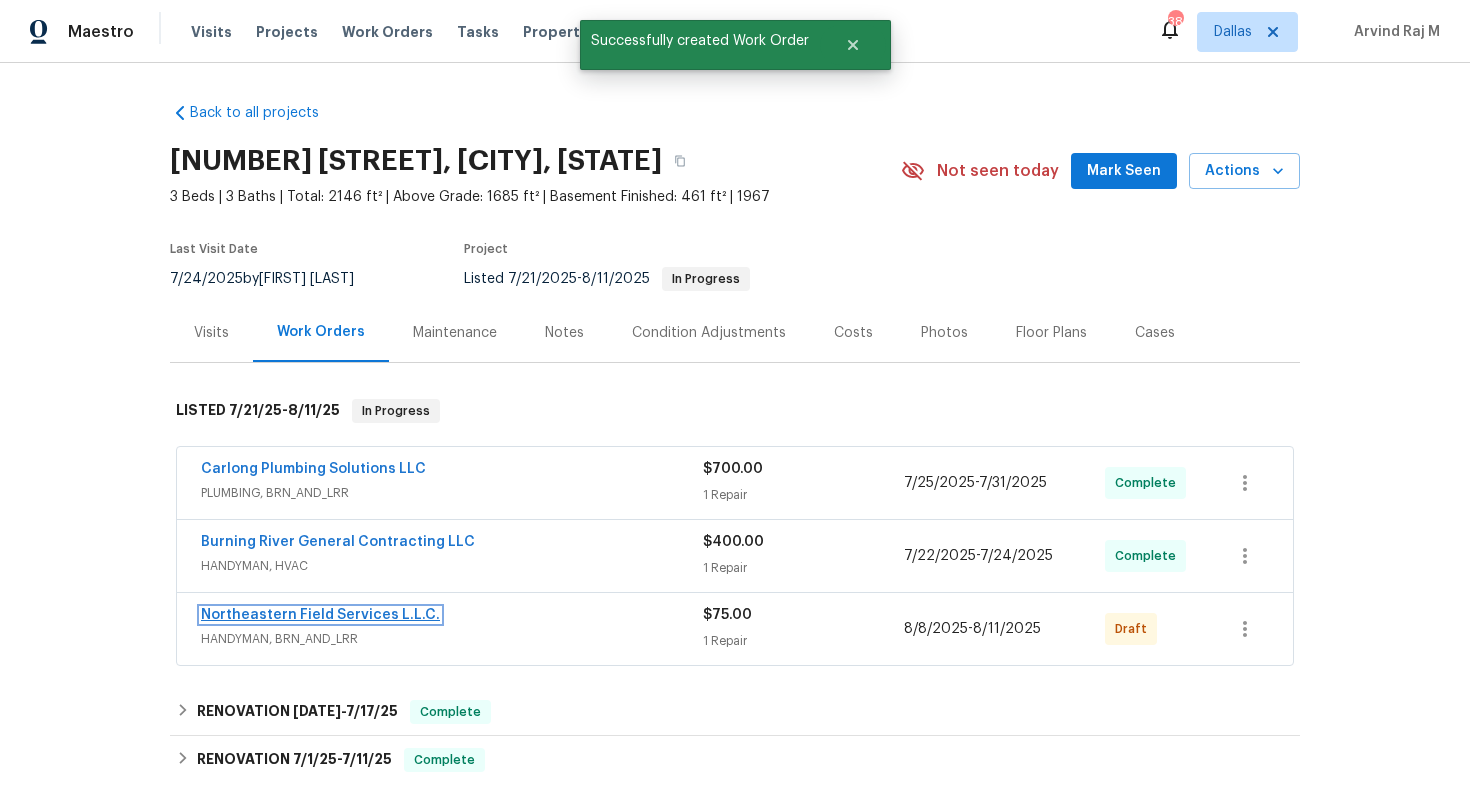 click on "Northeastern Field Services L.L.C." at bounding box center [320, 615] 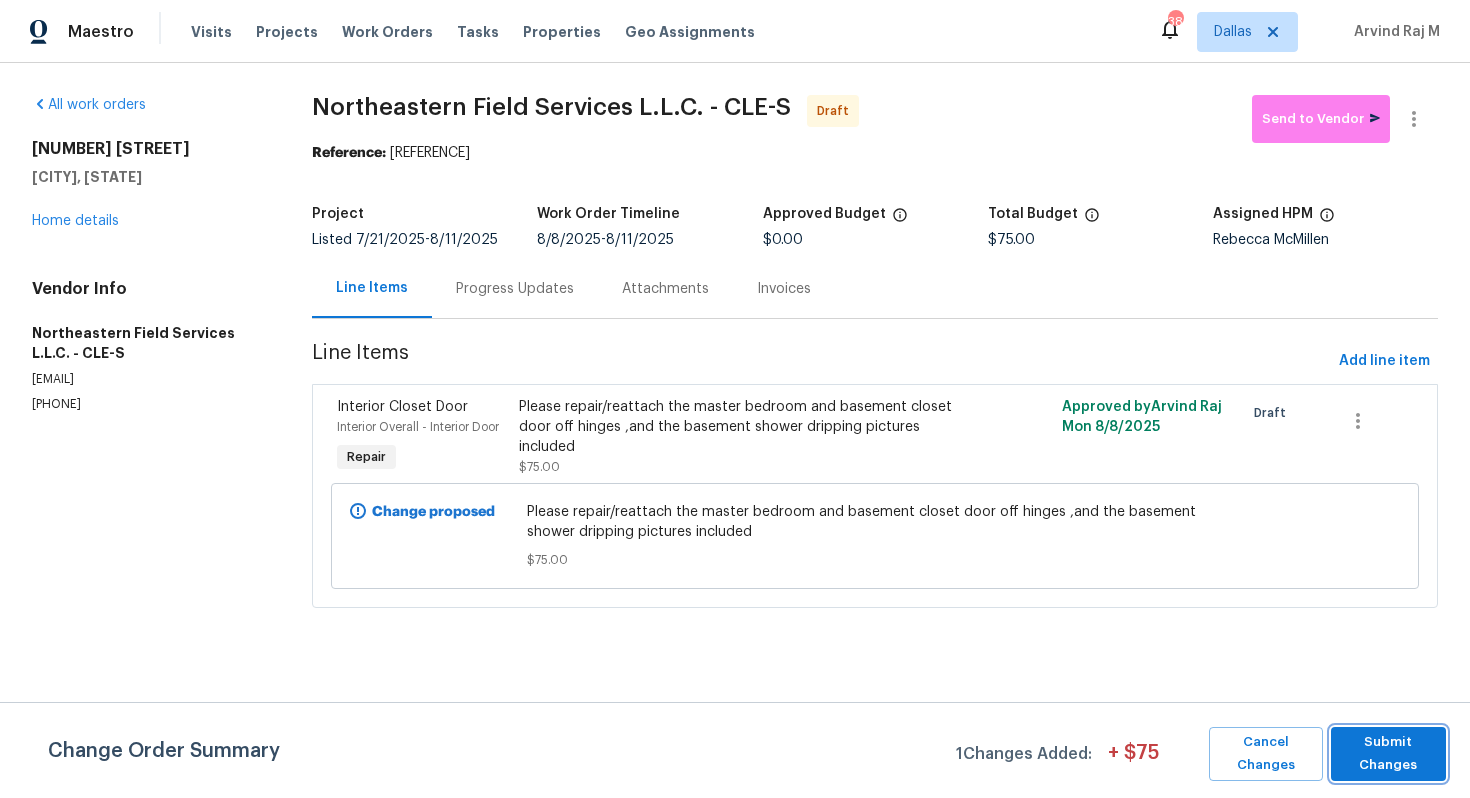 click on "Submit Changes" at bounding box center (1388, 754) 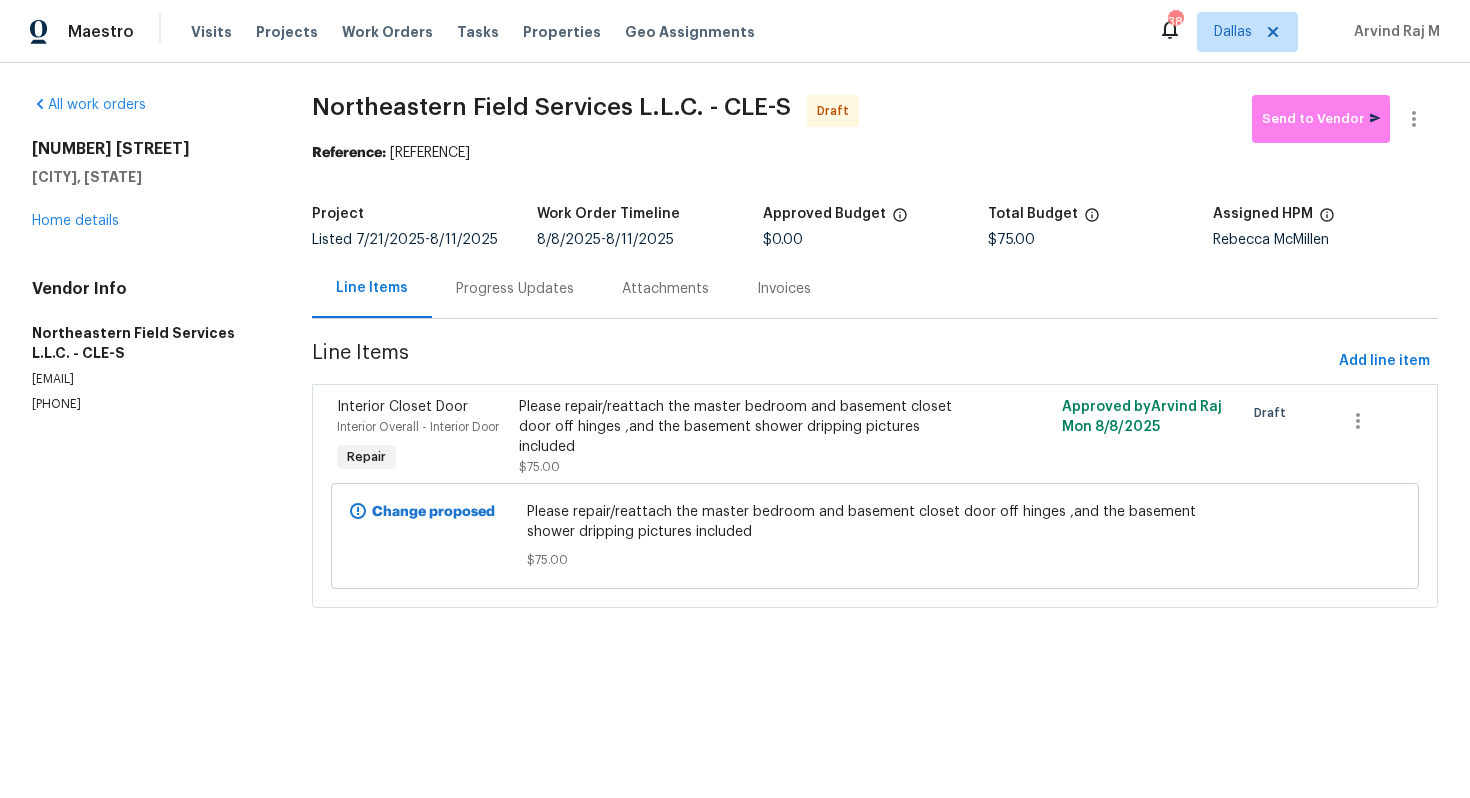 click on "Progress Updates" at bounding box center [515, 289] 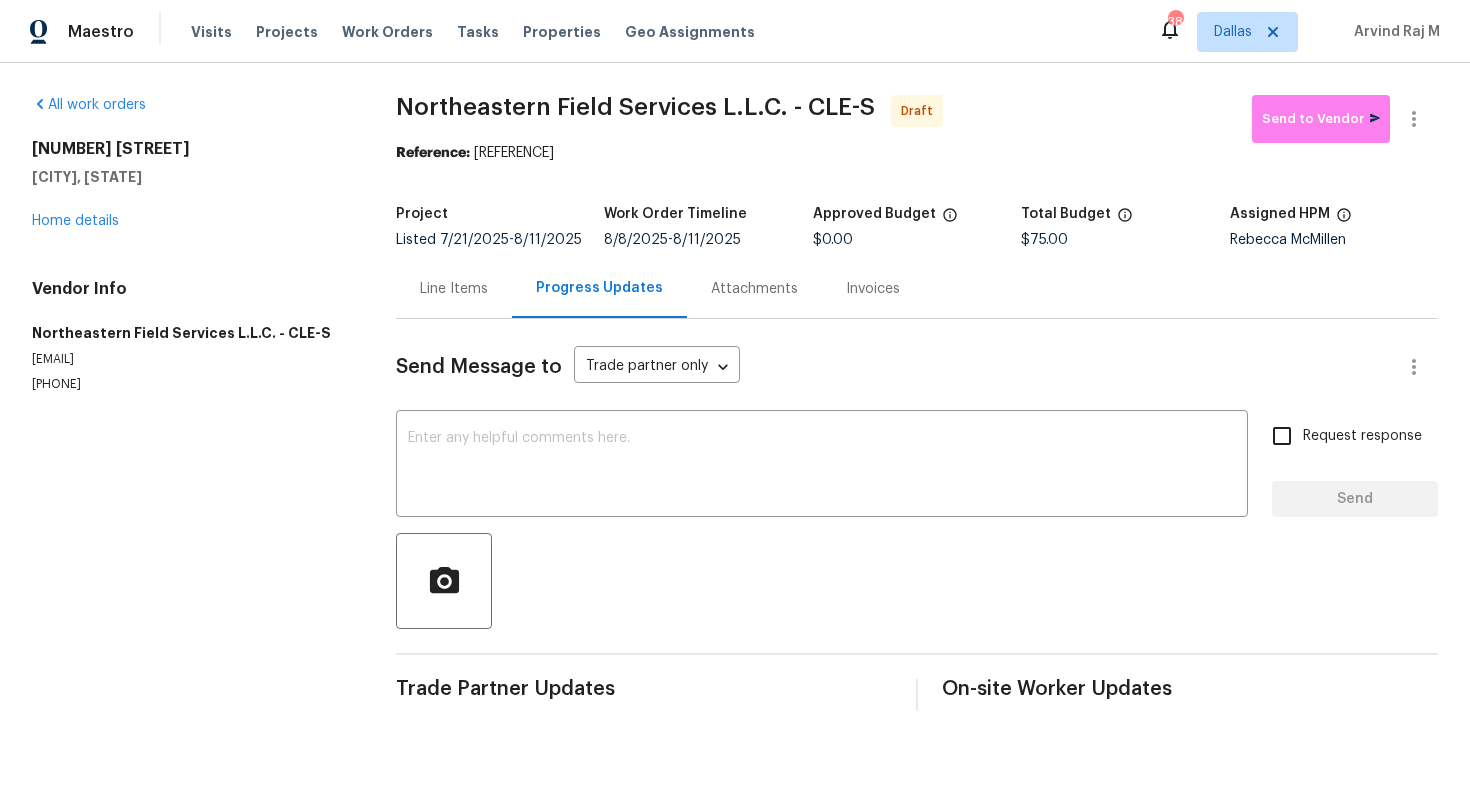 click at bounding box center [917, 581] 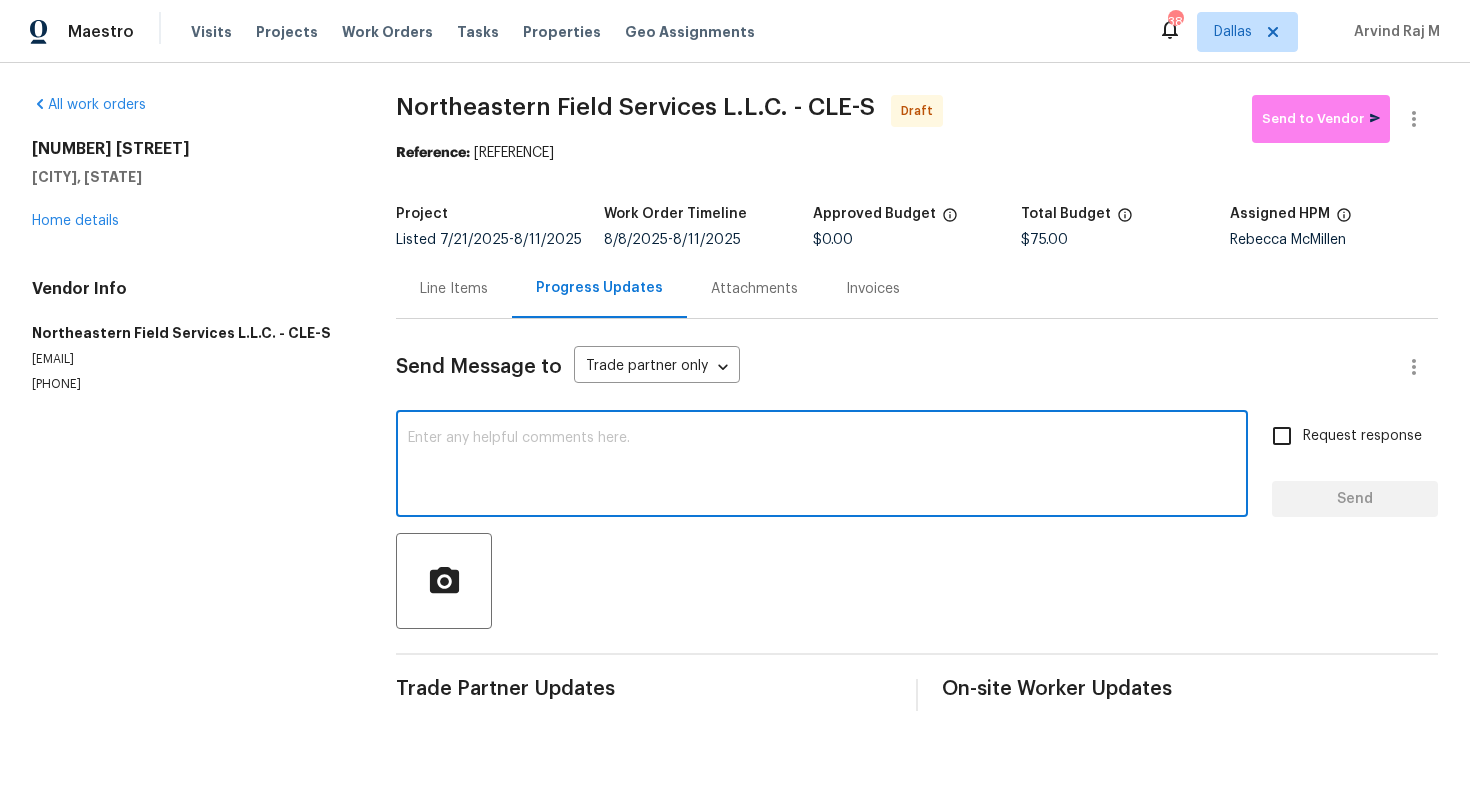 click at bounding box center (822, 466) 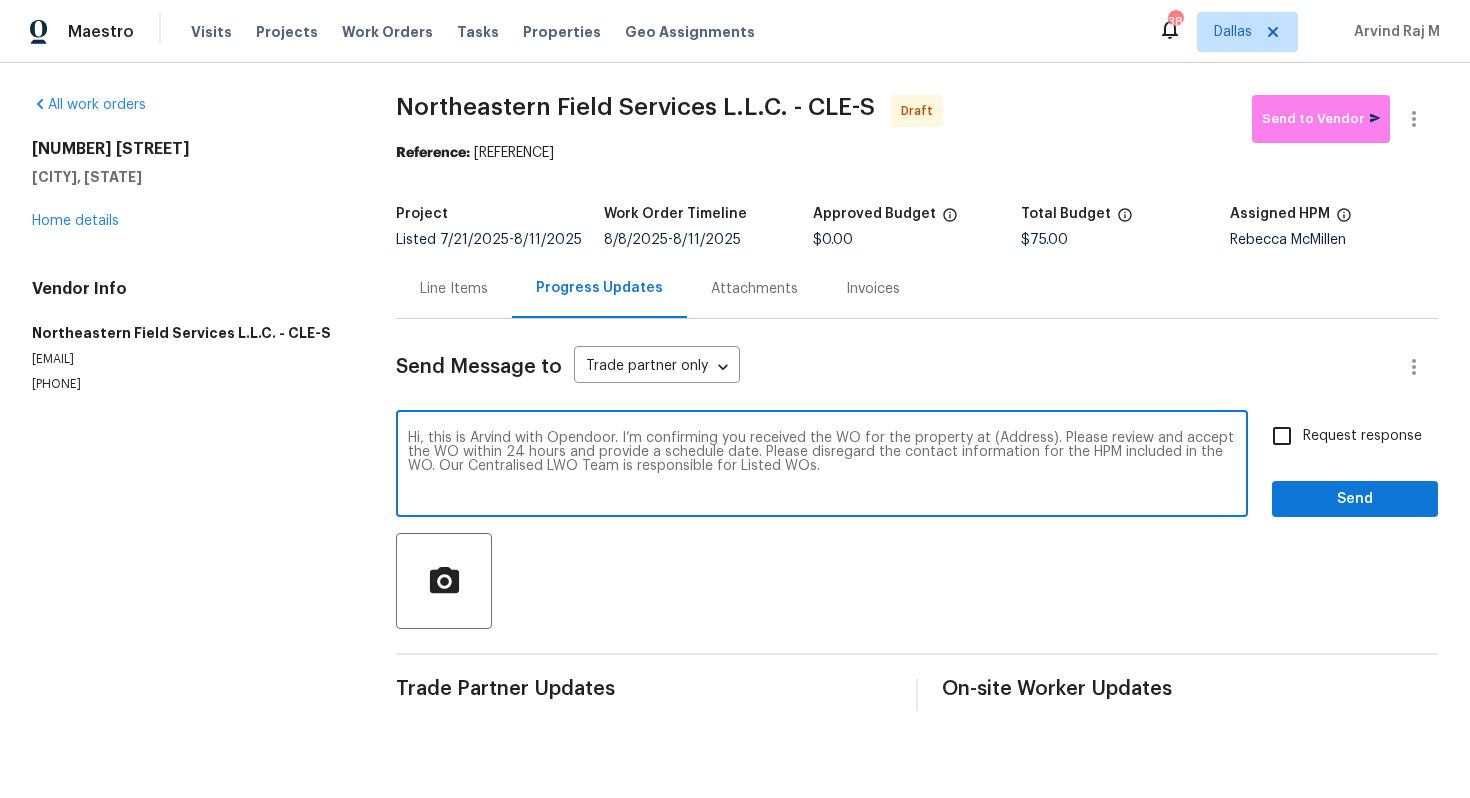 drag, startPoint x: 1047, startPoint y: 438, endPoint x: 984, endPoint y: 439, distance: 63.007935 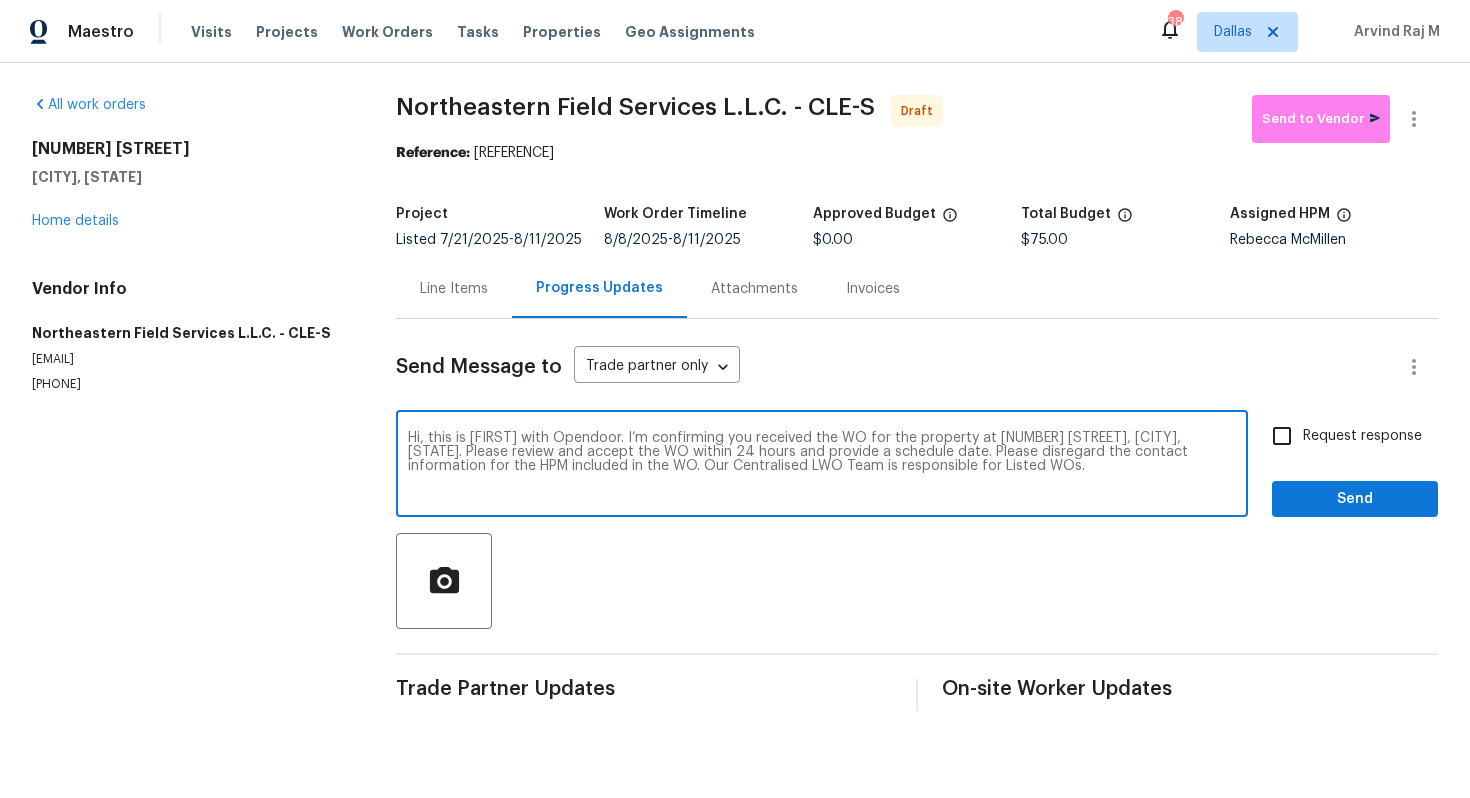 type on "Hi, this is [FIRST] with Opendoor. I’m confirming you received the WO for the property at [NUMBER] [STREET], [CITY], [STATE]. Please review and accept the WO within 24 hours and provide a schedule date. Please disregard the contact information for the HPM included in the WO. Our Centralised LWO Team is responsible for Listed WOs." 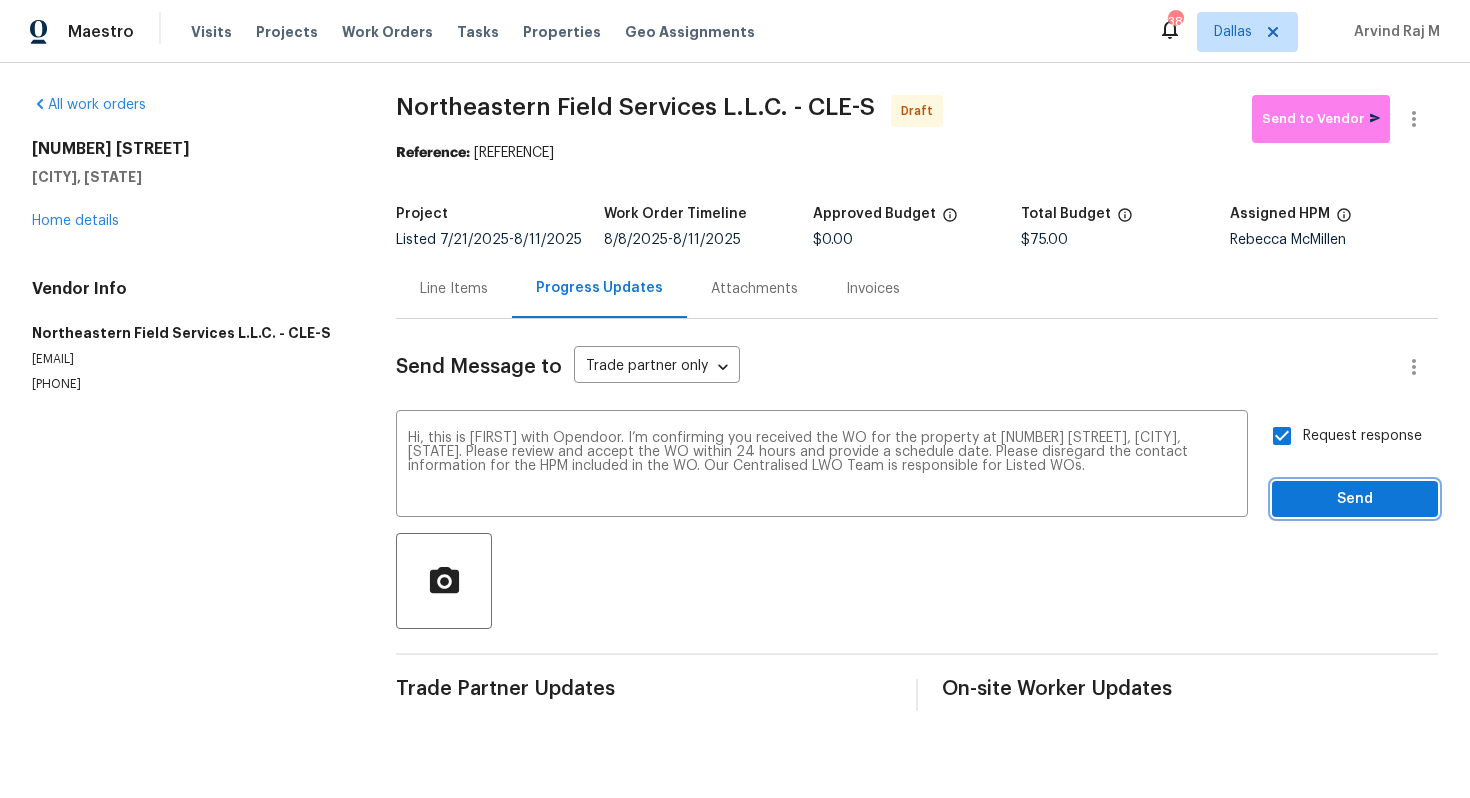 click on "Send" at bounding box center [1355, 499] 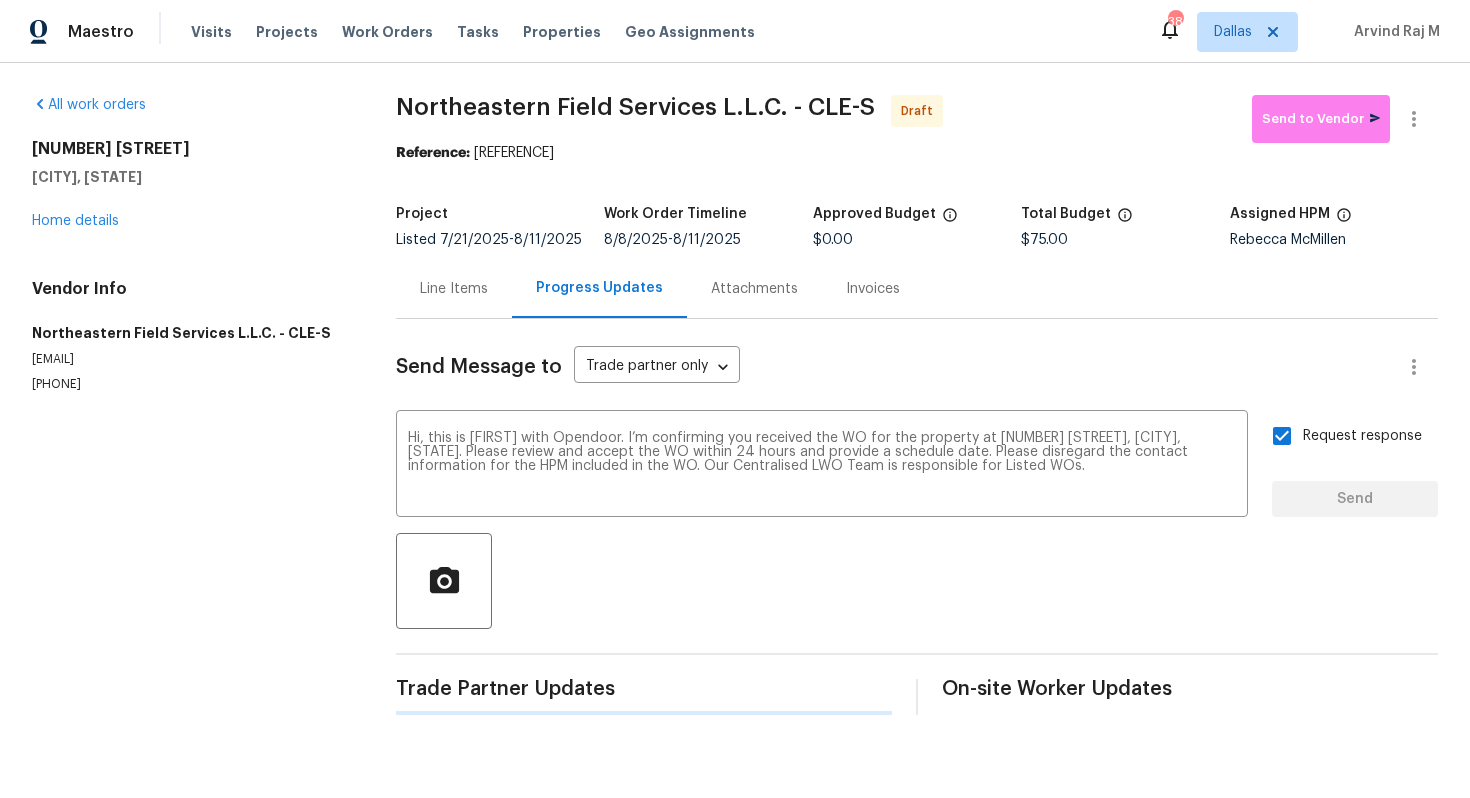 type 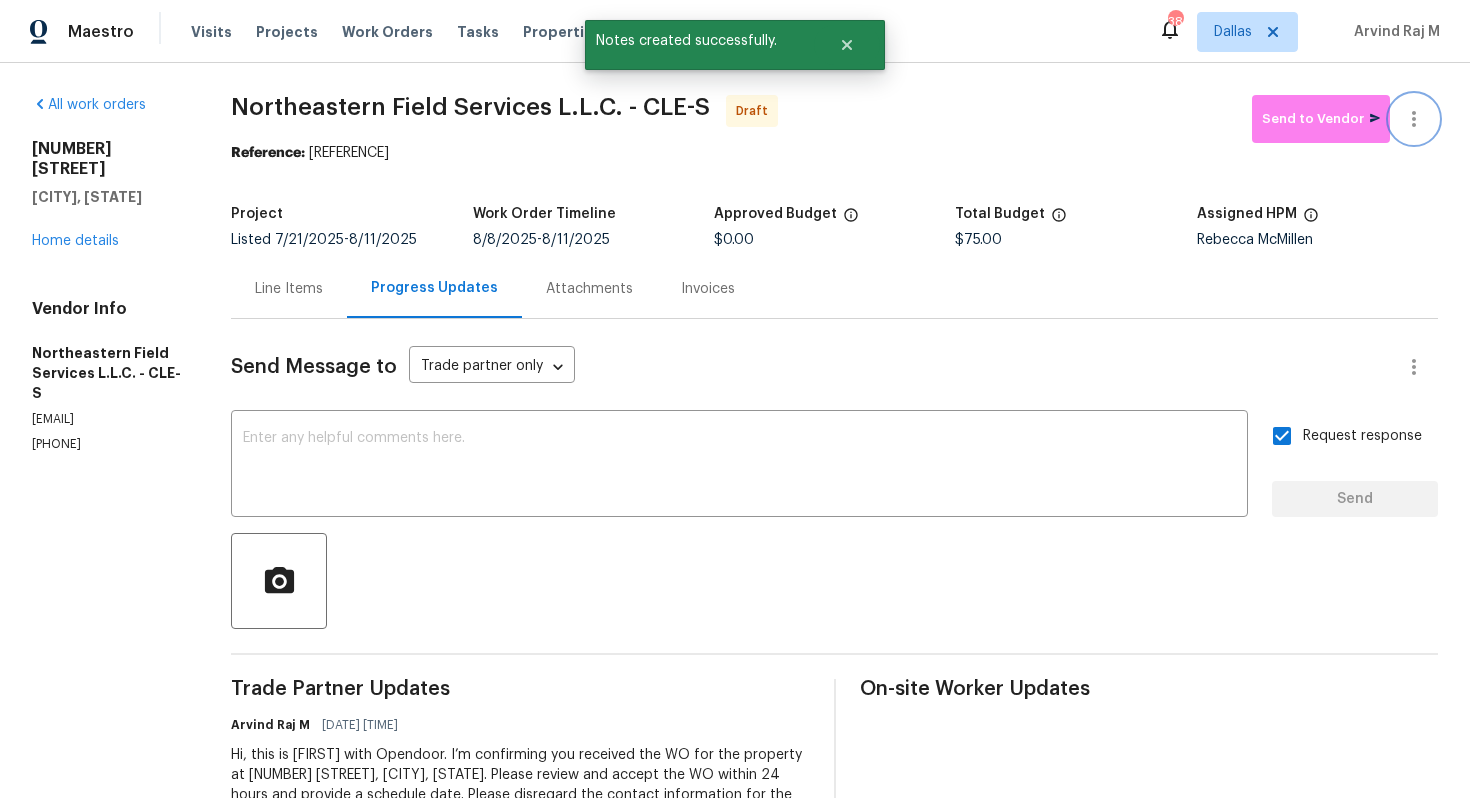 click at bounding box center [1414, 119] 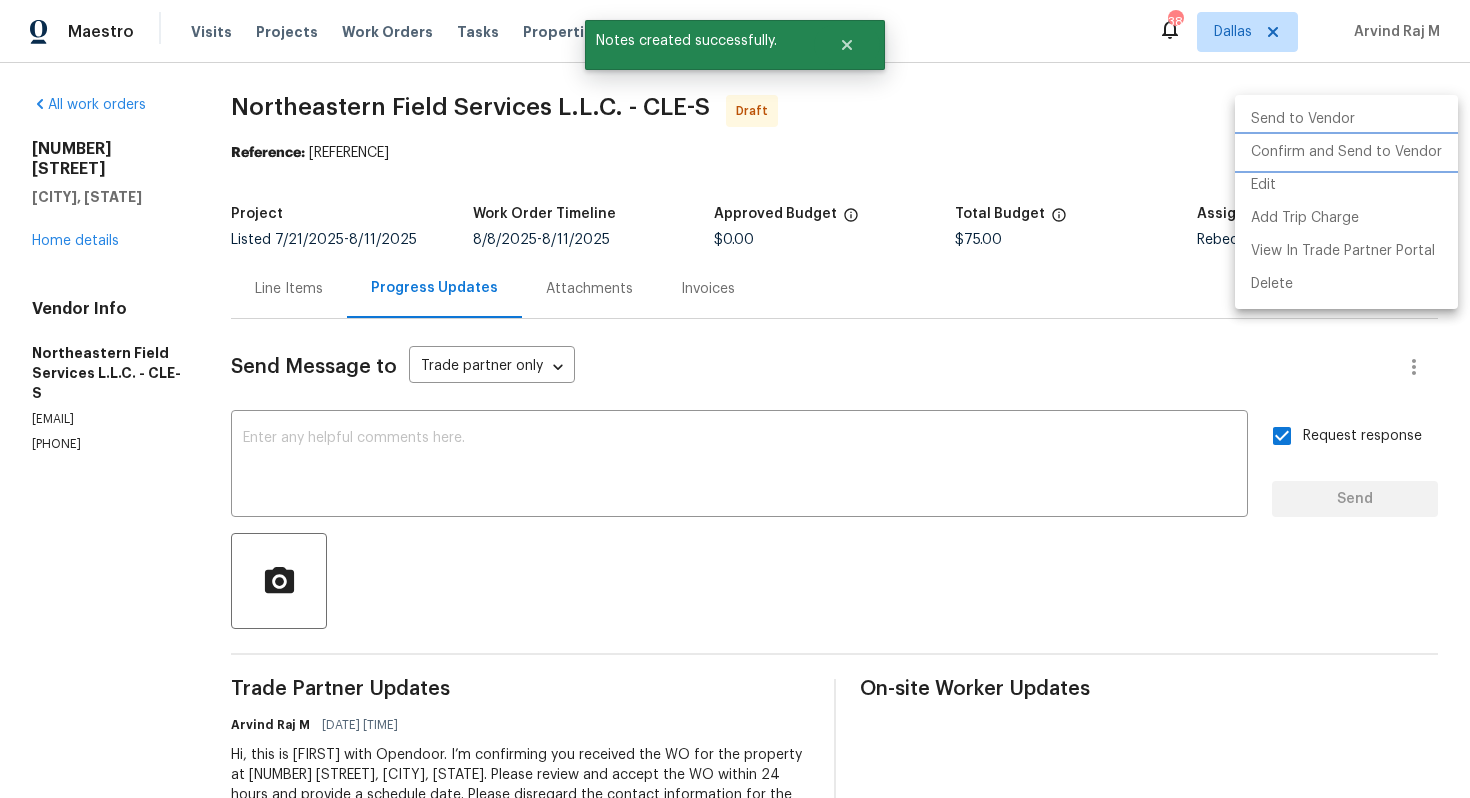click on "Confirm and Send to Vendor" at bounding box center (1346, 152) 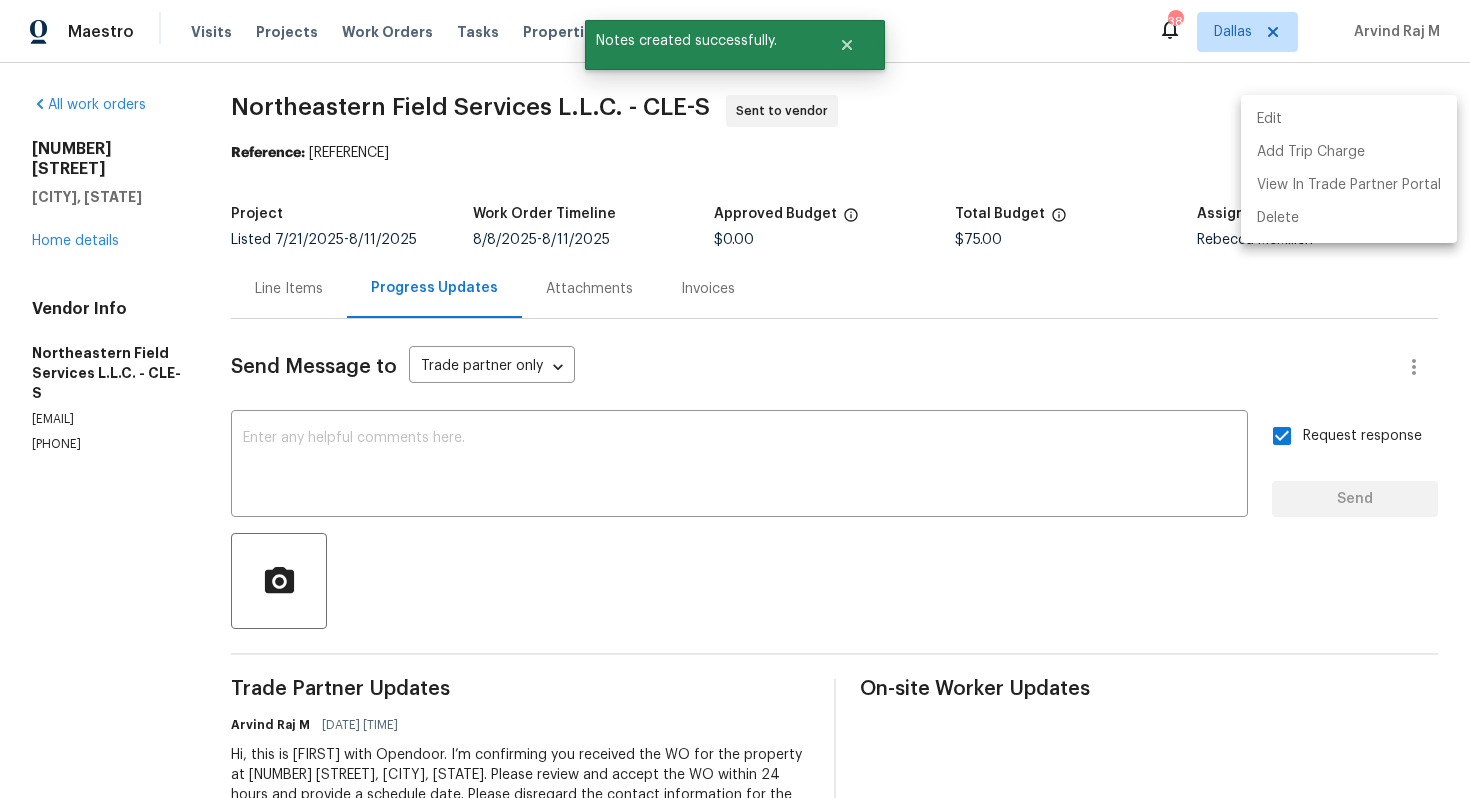 click at bounding box center [735, 399] 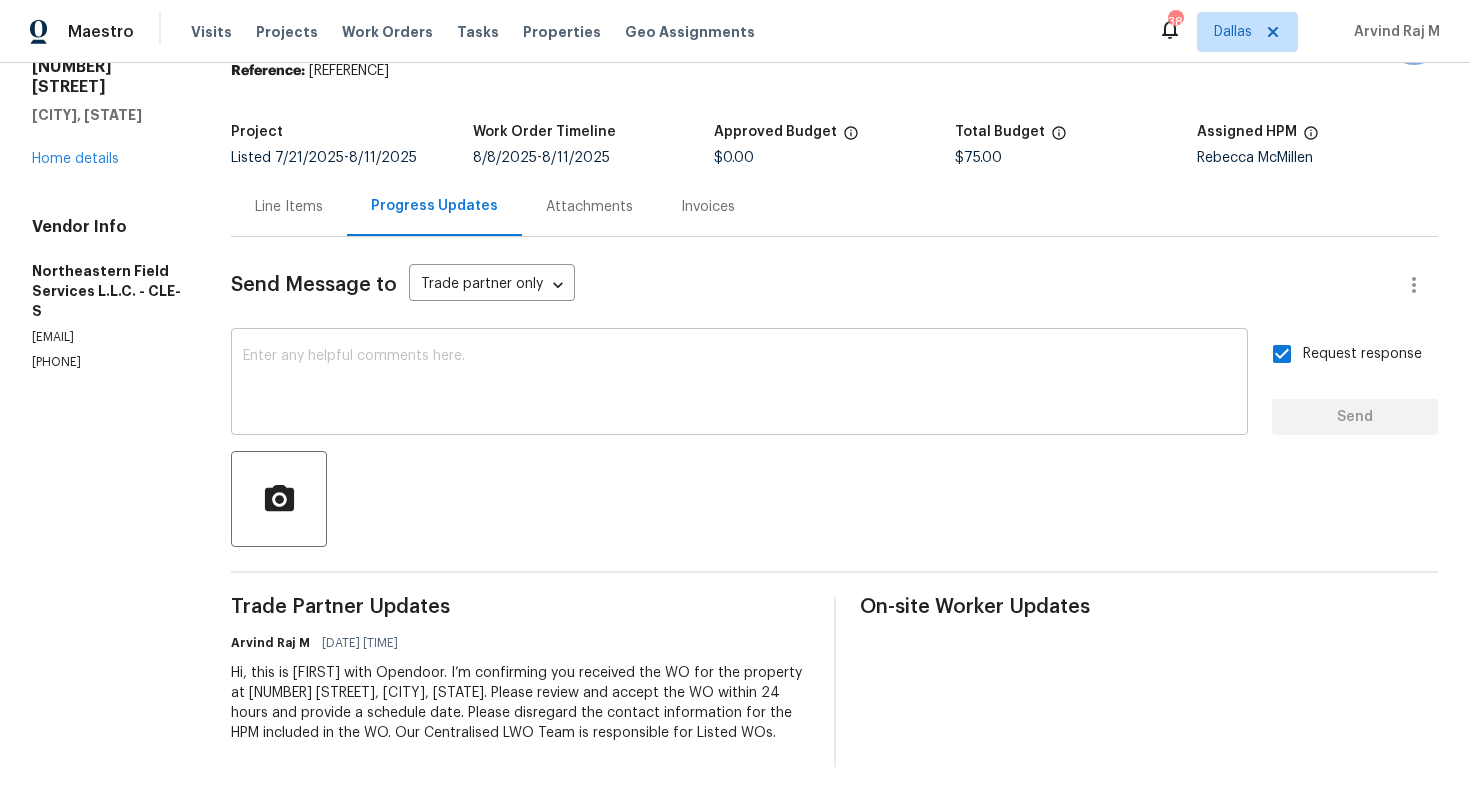 scroll, scrollTop: 0, scrollLeft: 0, axis: both 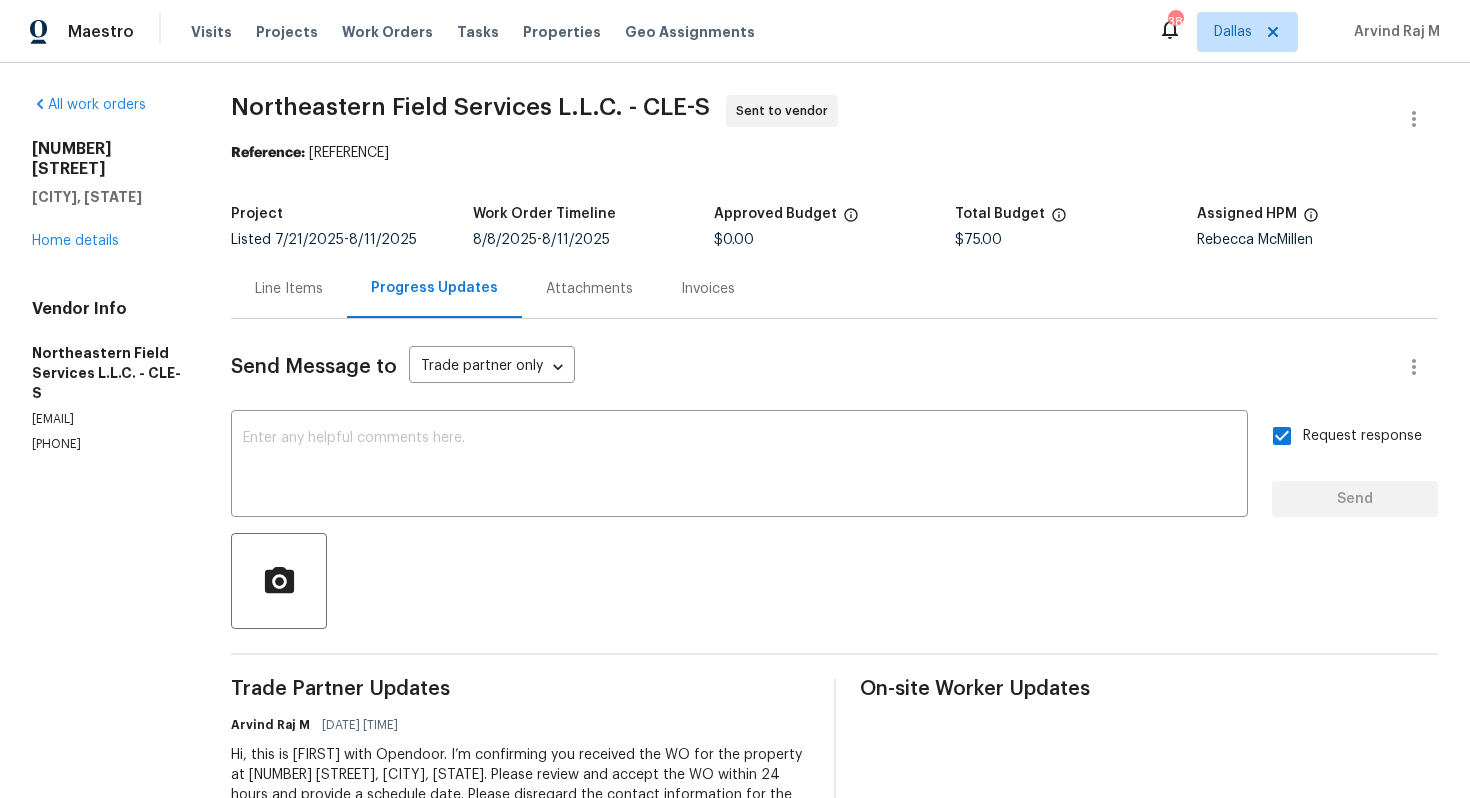 click on "All work orders [NUMBER] [STREET] [CITY], [STATE] Home details Vendor Info Northeastern Field Services L.L.C. - CLE-S [EMAIL] [PHONE] Northeastern Field Services L.L.C. - CLE-S Sent to vendor Reference:   [REFERENCE] Project Listed   [DATE]  -  [DATE] Work Order Timeline [DATE]  -  [DATE] Approved Budget $0.00 Total Budget $75.00 Assigned HPM [FIRST] [LAST] Line Items Progress Updates Attachments Invoices Send Message to Trade partner only Trade partner only ​ x ​ Request response Send Trade Partner Updates [FIRST] [LAST] [DATE] [TIME] Hi, this is [FIRST] with Opendoor. I’m confirming you received the WO for the property at [NUMBER] [STREET], [CITY], [STATE]. Please review and accept the WO within 24 hours and provide a schedule date. Please disregard the contact information for the HPM included in the WO. Our Centralised LWO Team is responsible for Listed WOs. On-site Worker Updates" at bounding box center (735, 472) 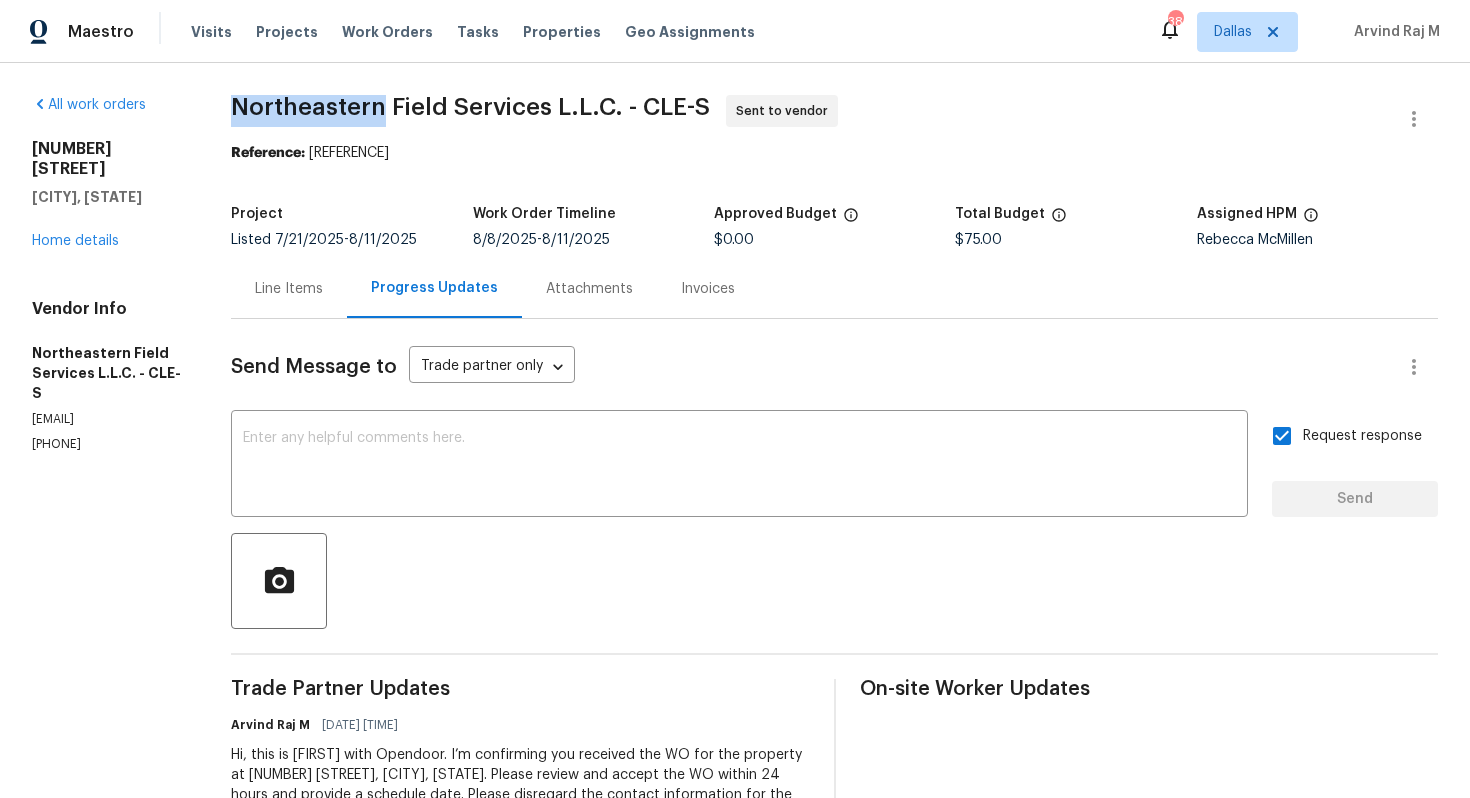 click on "All work orders [NUMBER] [STREET] [CITY], [STATE] Home details Vendor Info Northeastern Field Services L.L.C. - CLE-S [EMAIL] [PHONE] Northeastern Field Services L.L.C. - CLE-S Sent to vendor Reference:   [REFERENCE] Project Listed   [DATE]  -  [DATE] Work Order Timeline [DATE]  -  [DATE] Approved Budget $0.00 Total Budget $75.00 Assigned HPM [FIRST] [LAST] Line Items Progress Updates Attachments Invoices Send Message to Trade partner only Trade partner only ​ x ​ Request response Send Trade Partner Updates [FIRST] [LAST] [DATE] [TIME] Hi, this is [FIRST] with Opendoor. I’m confirming you received the WO for the property at [NUMBER] [STREET], [CITY], [STATE]. Please review and accept the WO within 24 hours and provide a schedule date. Please disregard the contact information for the HPM included in the WO. Our Centralised LWO Team is responsible for Listed WOs. On-site Worker Updates" at bounding box center (735, 472) 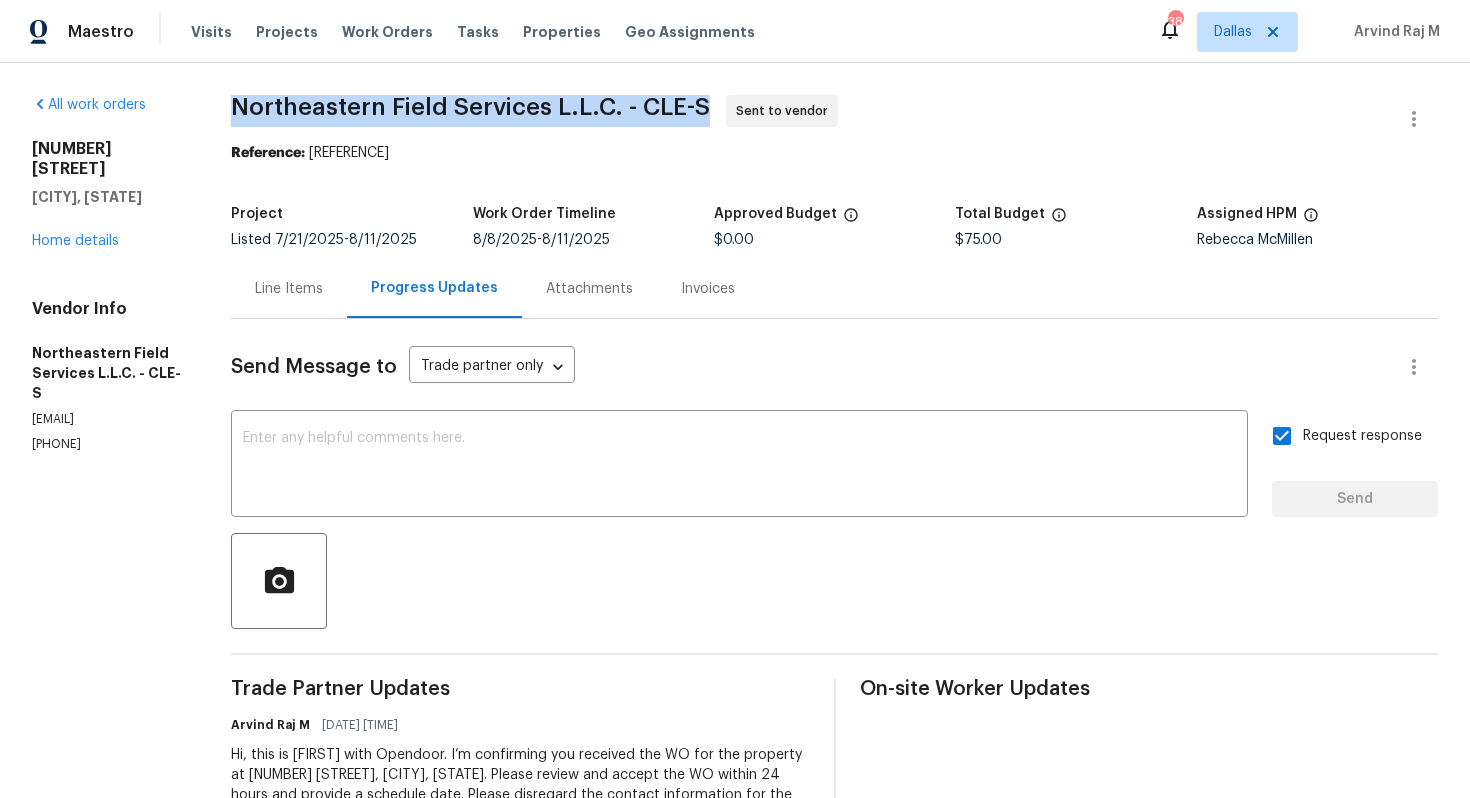 copy on "Northeastern Field Services L.L.C. - CLE-S" 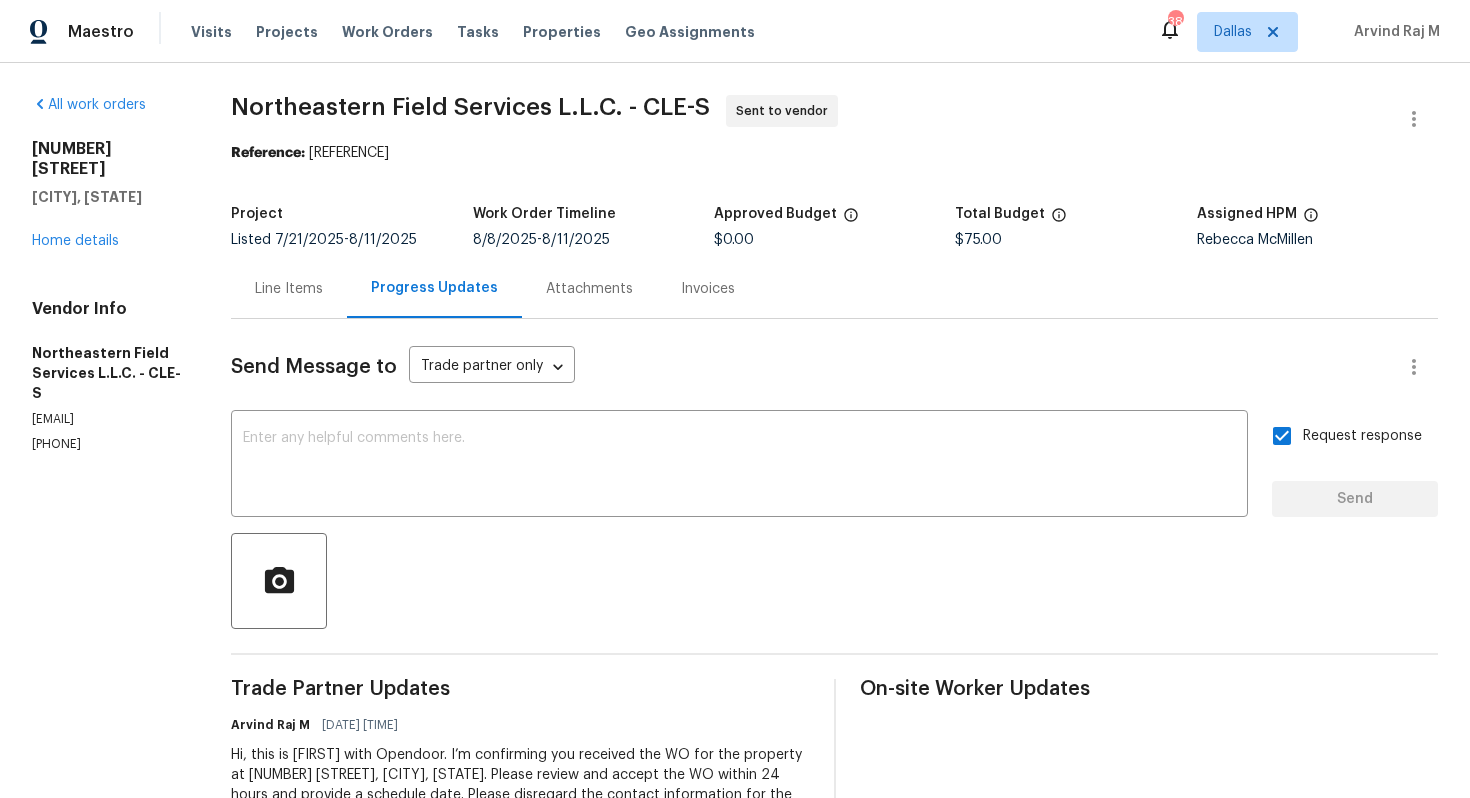 click on "Northeastern Field Services L.L.C. - CLE-S Sent to vendor Reference:   [REFERENCE] Project Listed   [DATE]  -  [DATE] Work Order Timeline [DATE]  -  [DATE] Approved Budget $0.00 Total Budget $75.00 Assigned HPM [FIRST] [LAST] Line Items Progress Updates Attachments Invoices Send Message to Trade partner only Trade partner only ​ x ​ Request response Send Trade Partner Updates [FIRST] [LAST] [DATE] [TIME] Hi, this is [FIRST] with Opendoor. I’m confirming you received the WO for the property at [NUMBER] [STREET], [CITY], [STATE]. Please review and accept the WO within 24 hours and provide a schedule date. Please disregard the contact information for the HPM included in the WO. Our Centralised LWO Team is responsible for Listed WOs. On-site Worker Updates" at bounding box center [834, 472] 